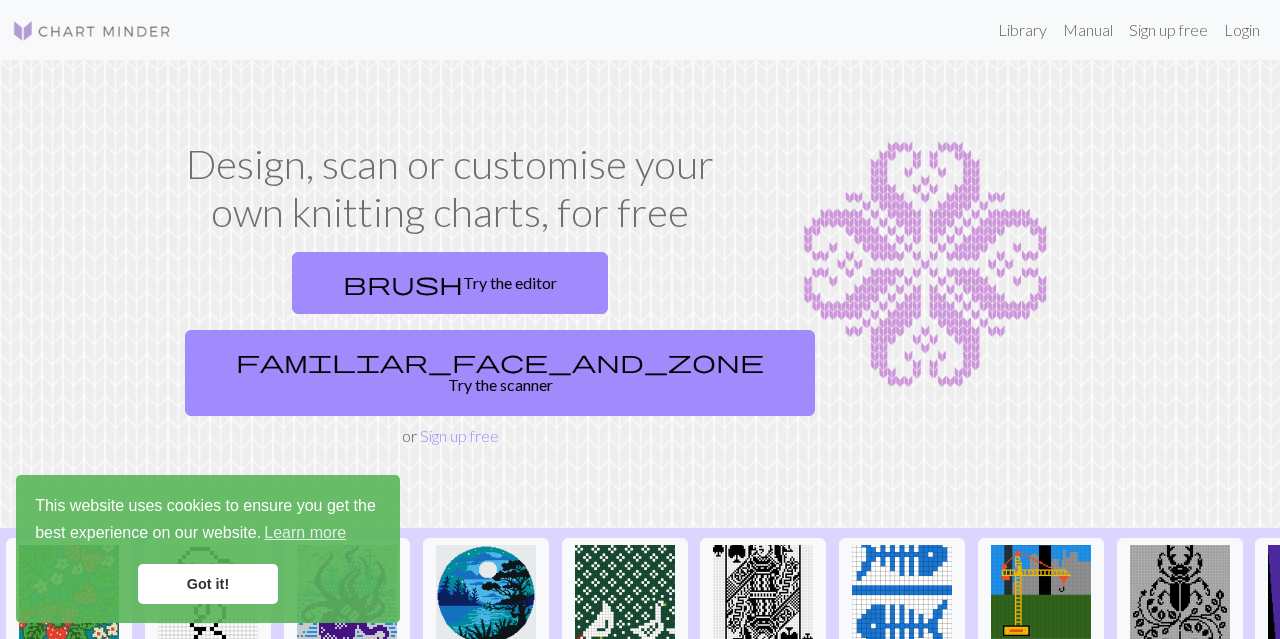 scroll, scrollTop: 0, scrollLeft: 0, axis: both 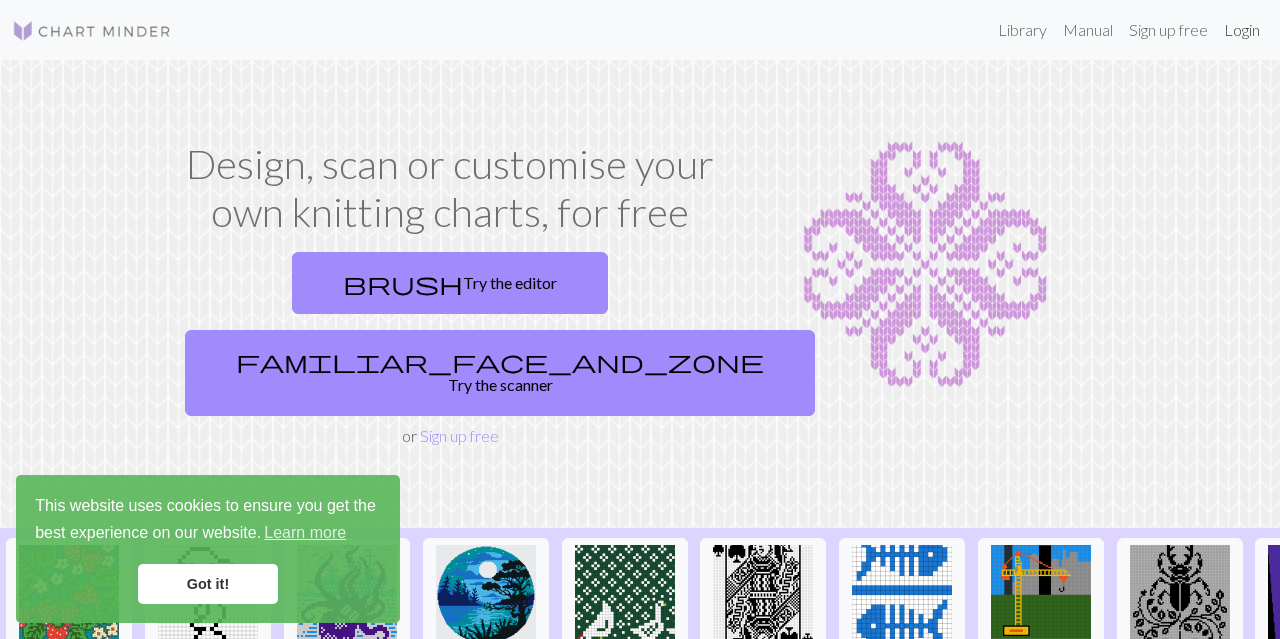 click on "Login" at bounding box center [1242, 30] 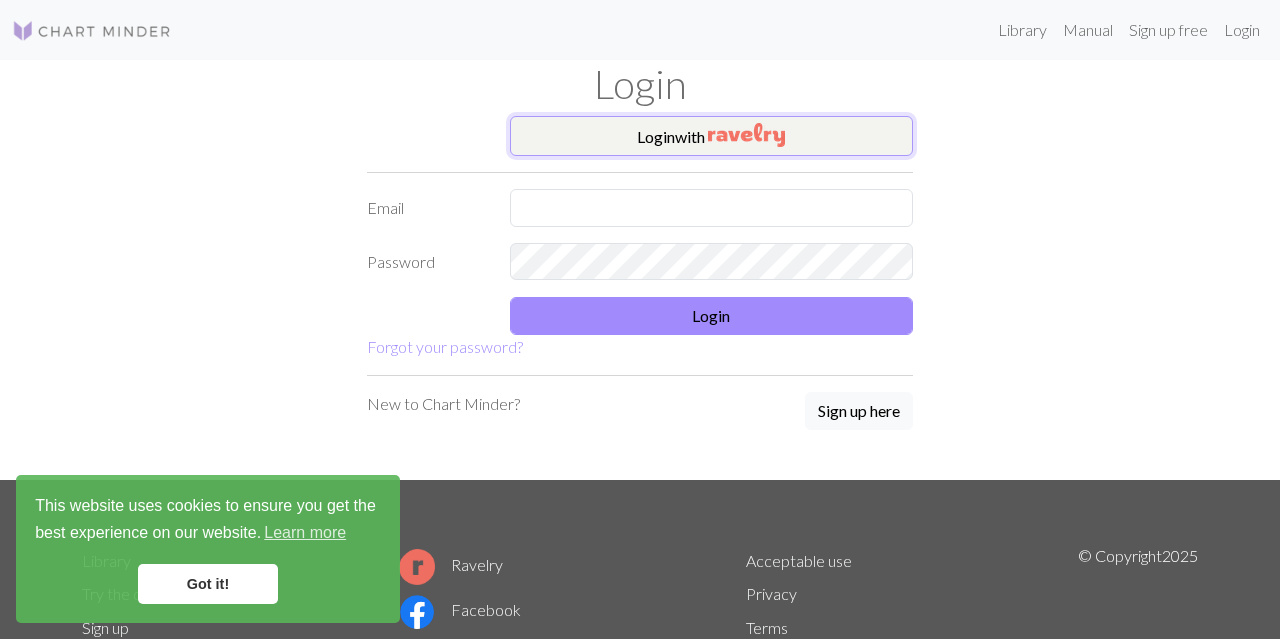 click on "Login  with" at bounding box center (712, 136) 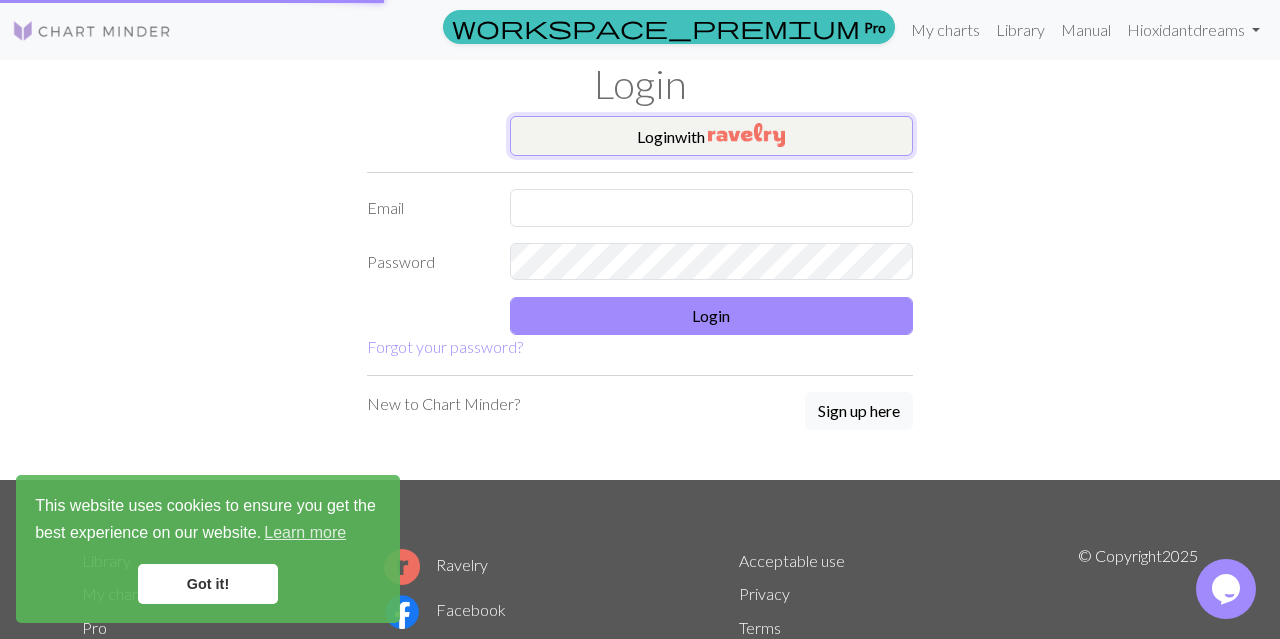 scroll, scrollTop: 0, scrollLeft: 0, axis: both 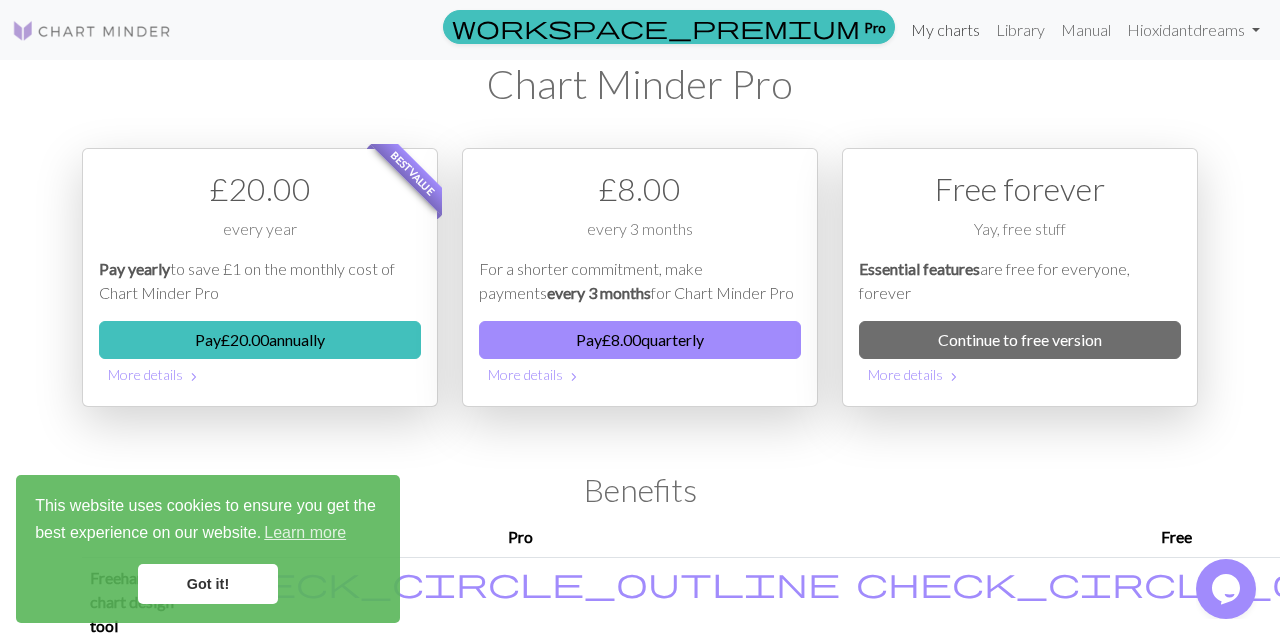 click on "My charts" at bounding box center (945, 30) 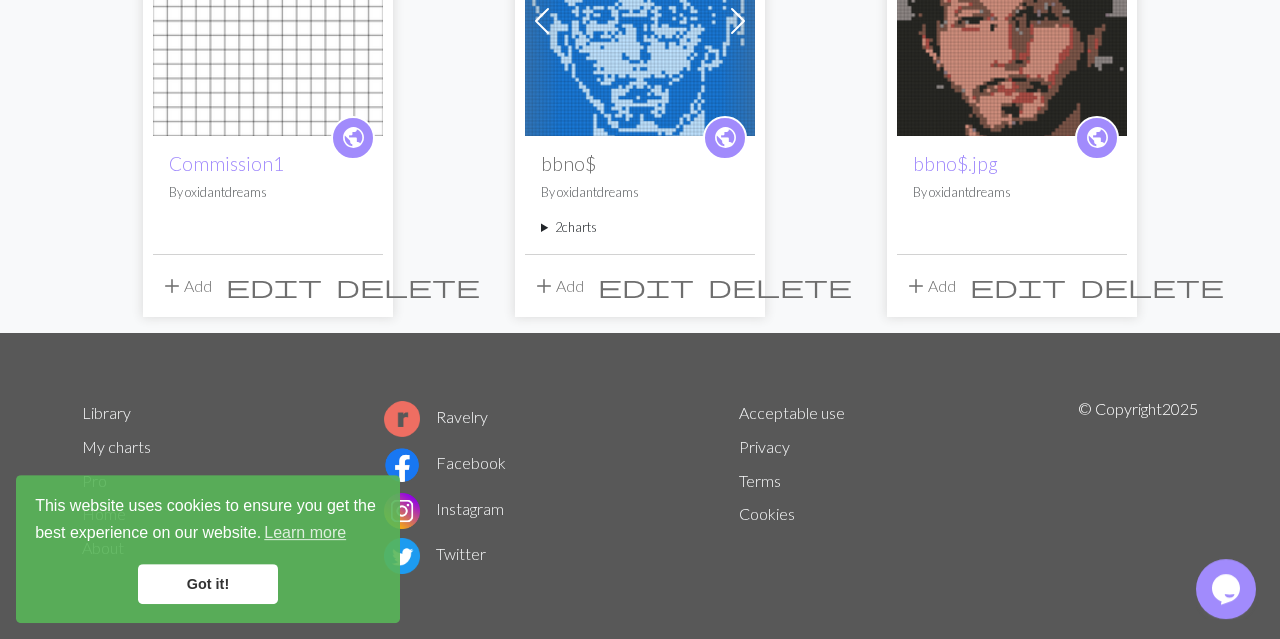 scroll, scrollTop: 0, scrollLeft: 0, axis: both 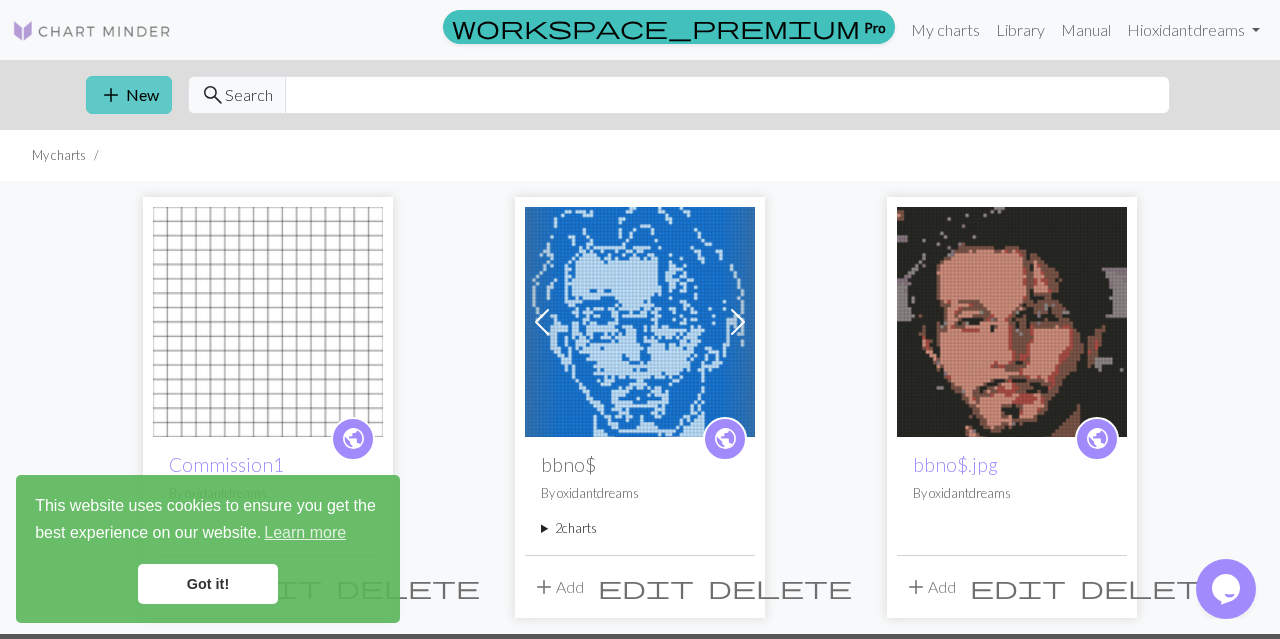 click on "add   New" at bounding box center [129, 95] 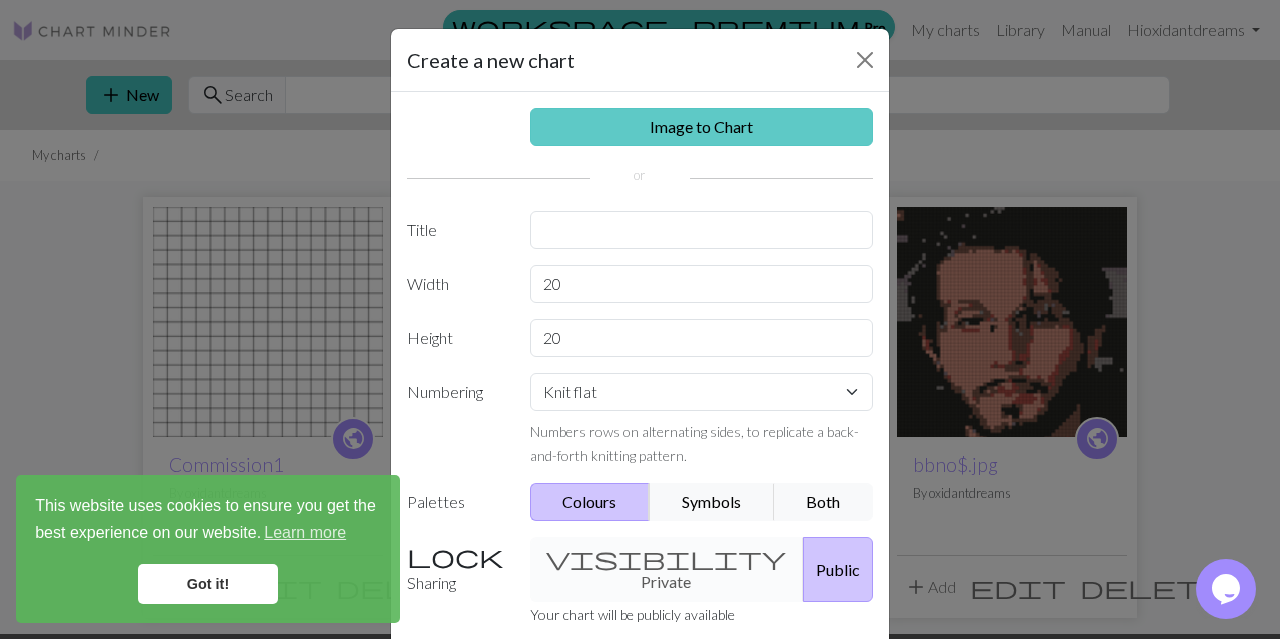 click on "Image to Chart" at bounding box center (702, 127) 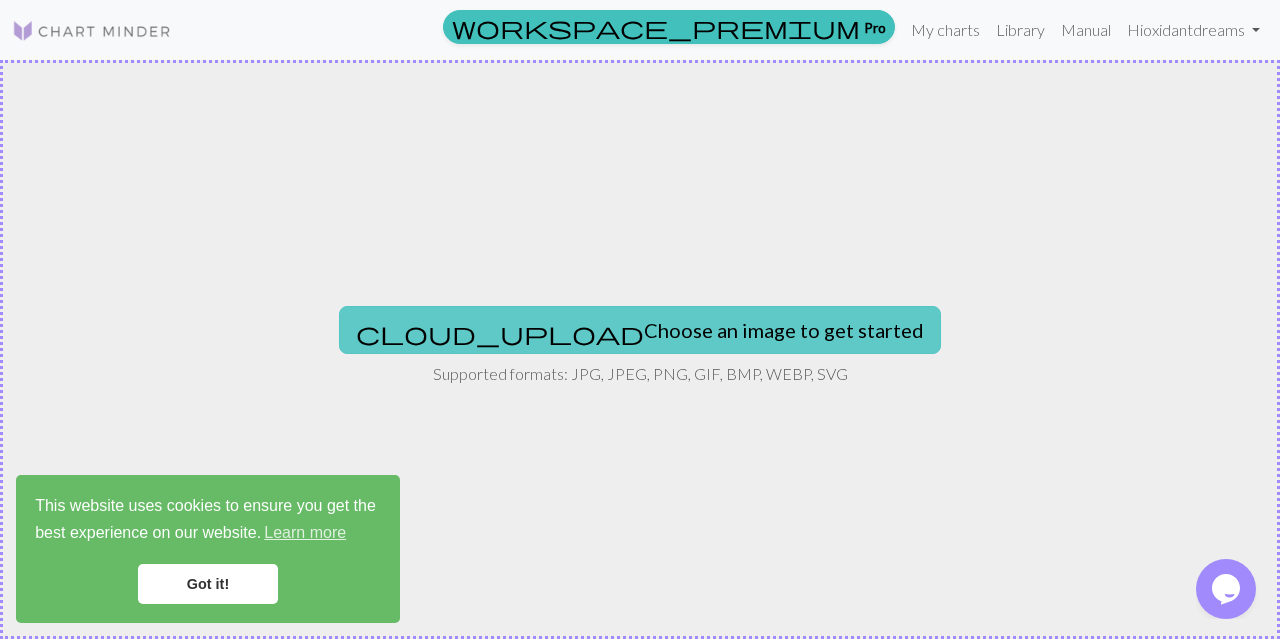 click on "cloud_upload  Choose an image to get started" at bounding box center (640, 330) 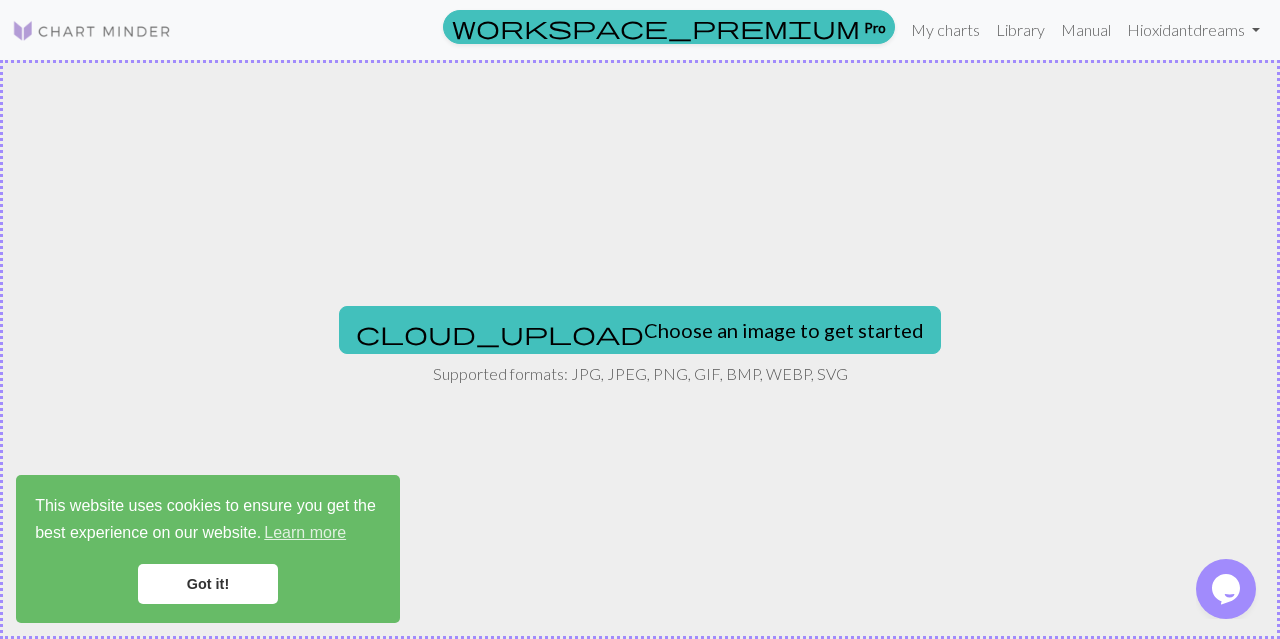 click on "Supported formats: JPG, JPEG, PNG, GIF, BMP, WEBP, SVG" at bounding box center (640, 374) 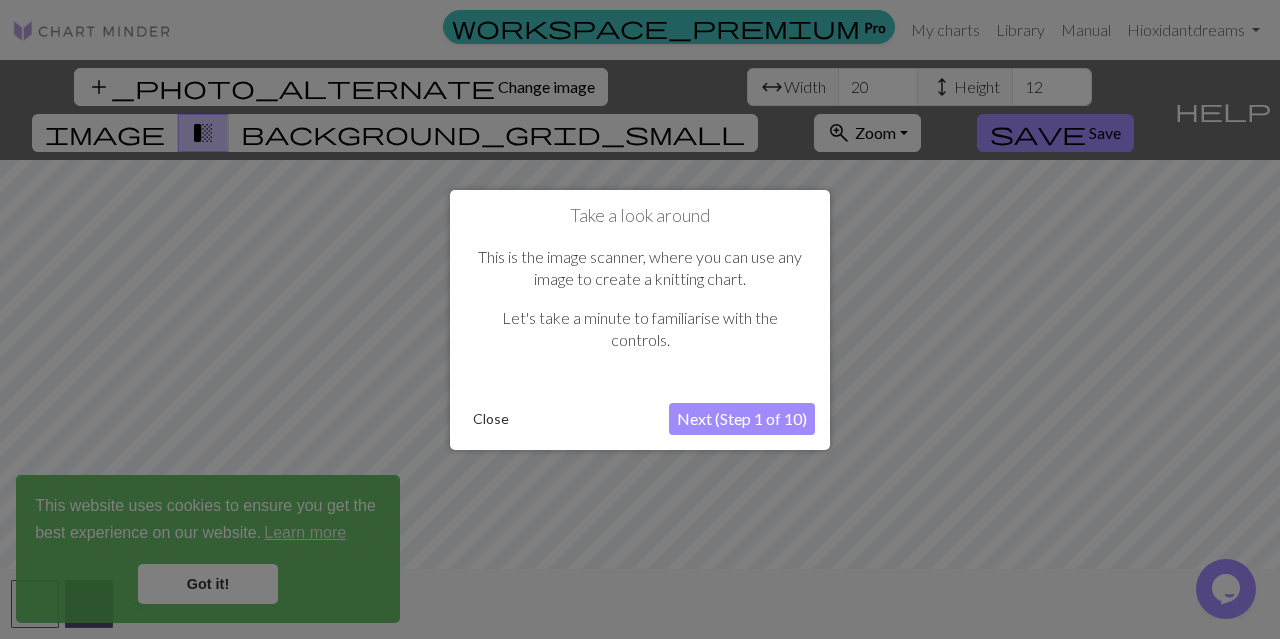 click on "Next (Step 1 of 10)" at bounding box center (742, 419) 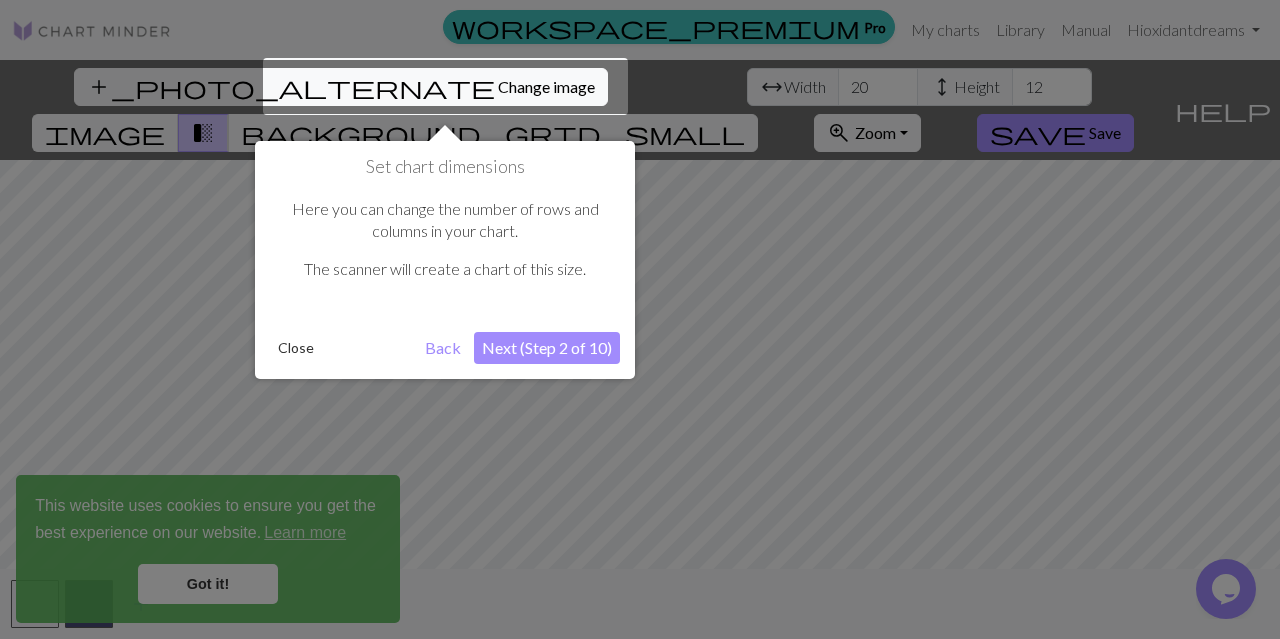 click on "Next (Step 2 of 10)" at bounding box center (547, 348) 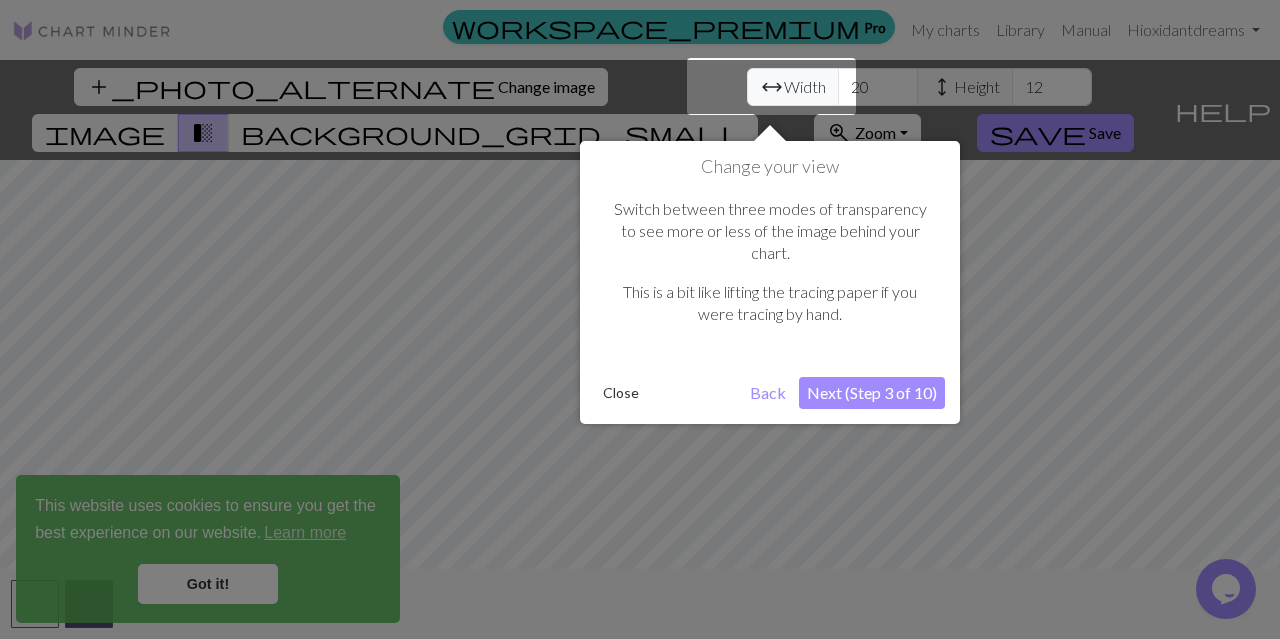 click on "Next (Step 3 of 10)" at bounding box center (872, 393) 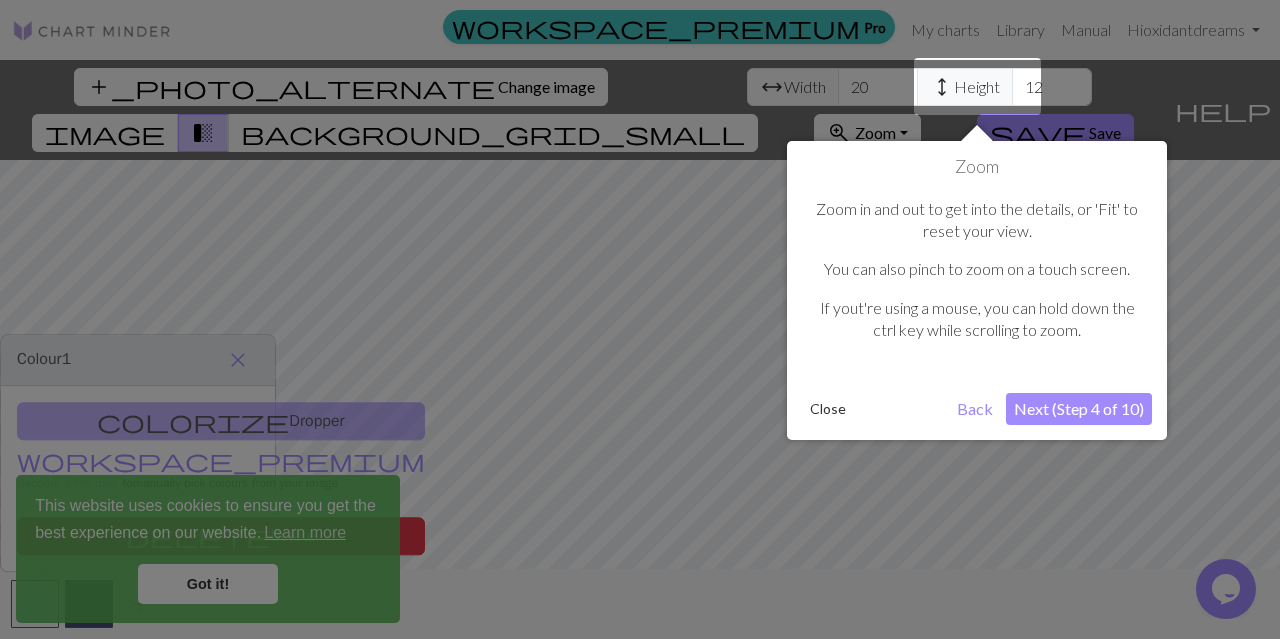 click on "Close" at bounding box center [828, 409] 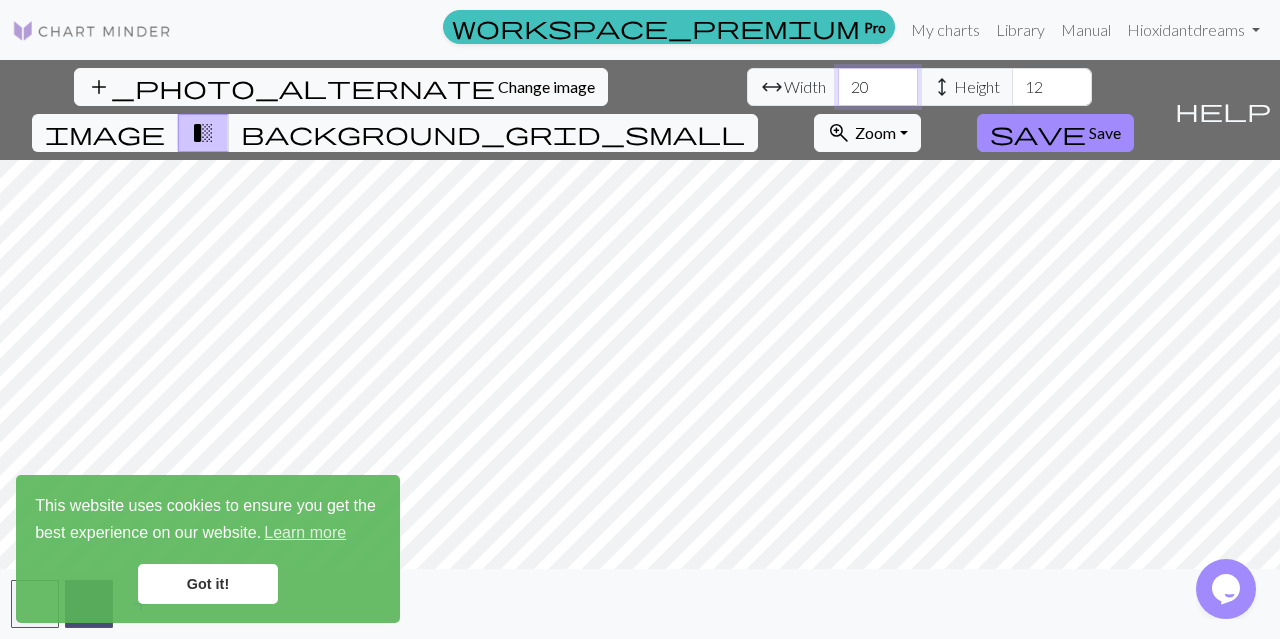 click on "20" at bounding box center [878, 87] 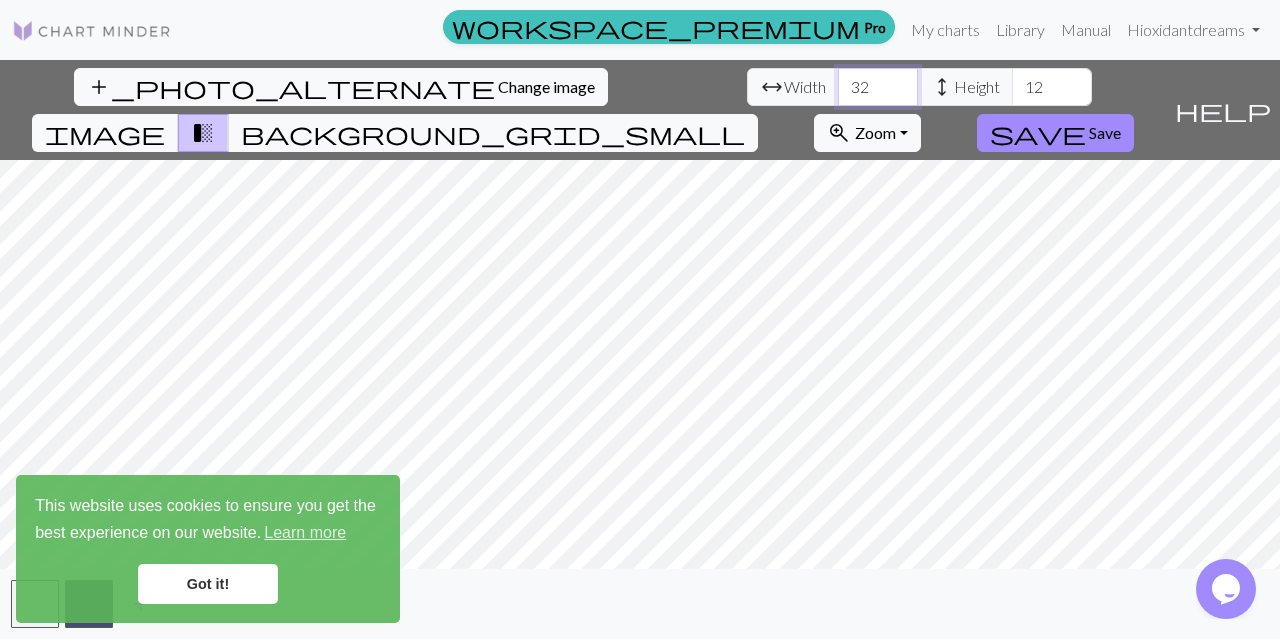 type on "32" 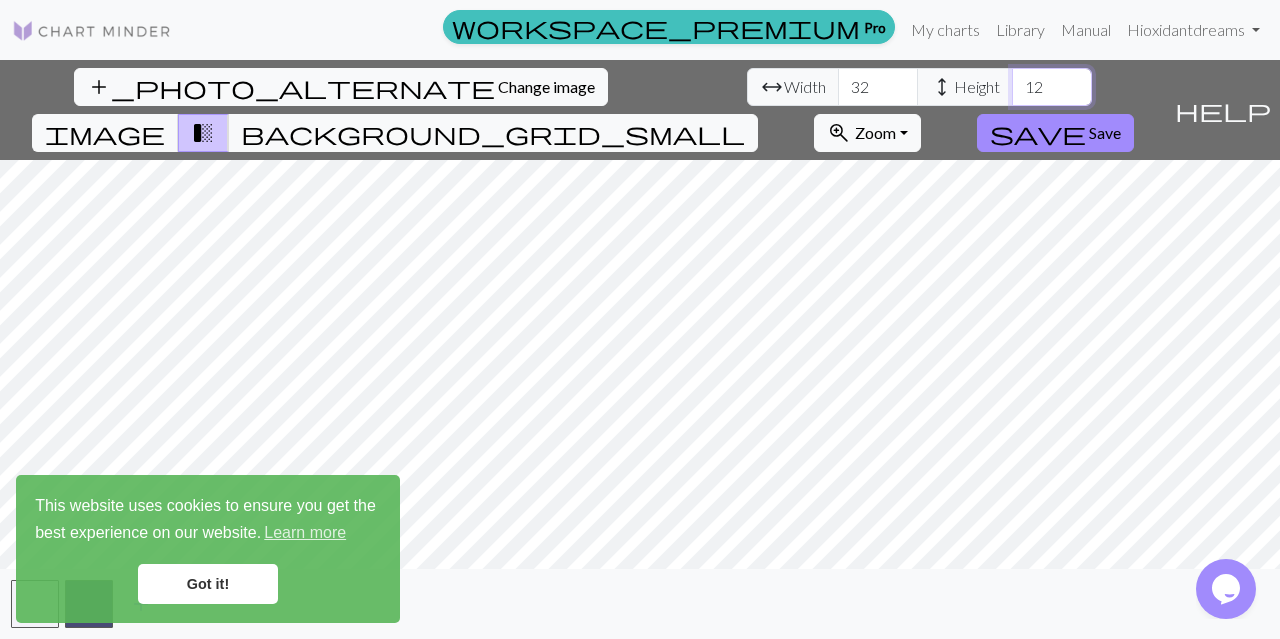 click on "12" at bounding box center (1052, 87) 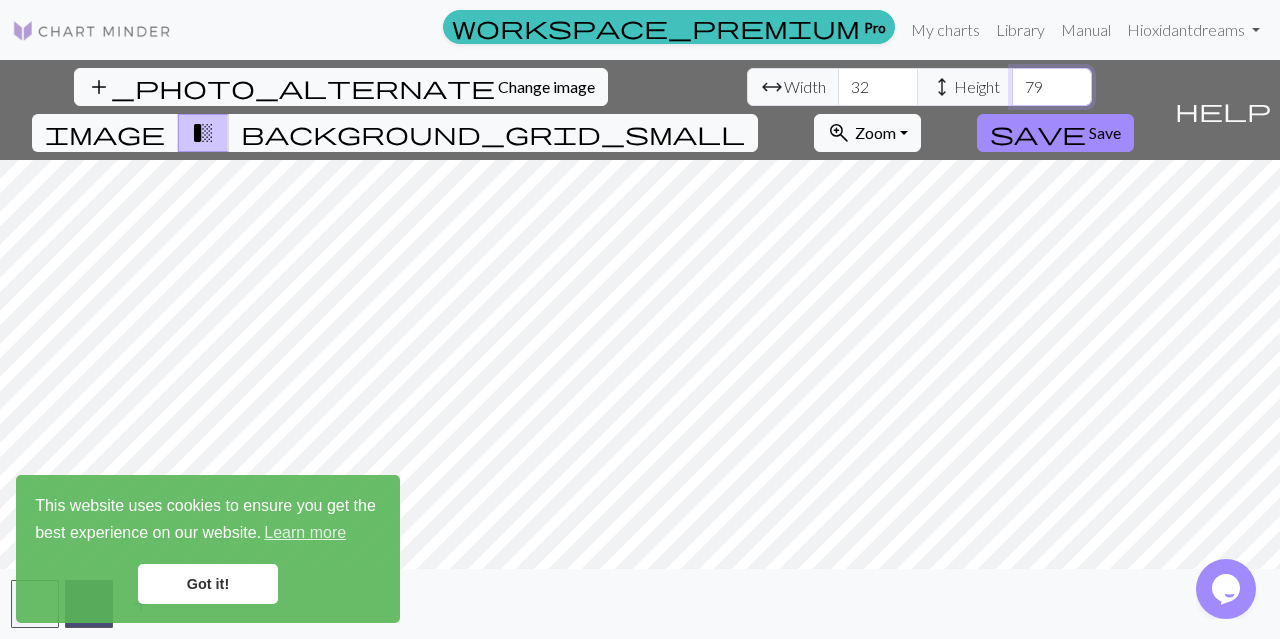 type on "79" 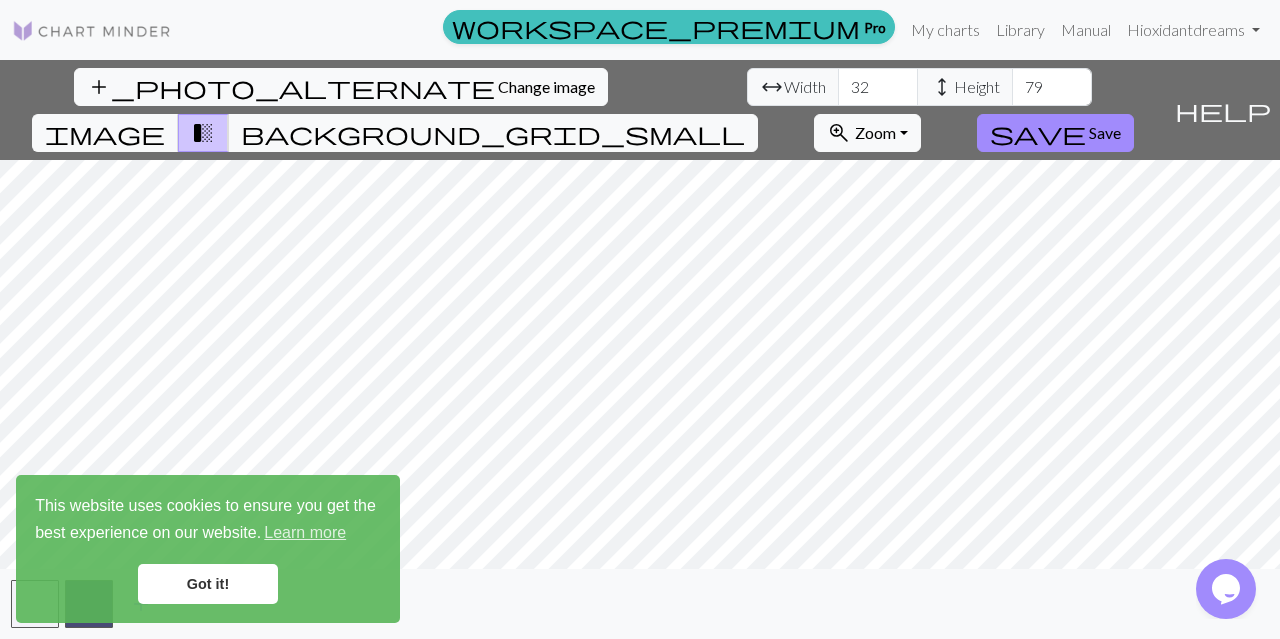 click on "Got it!" at bounding box center [208, 584] 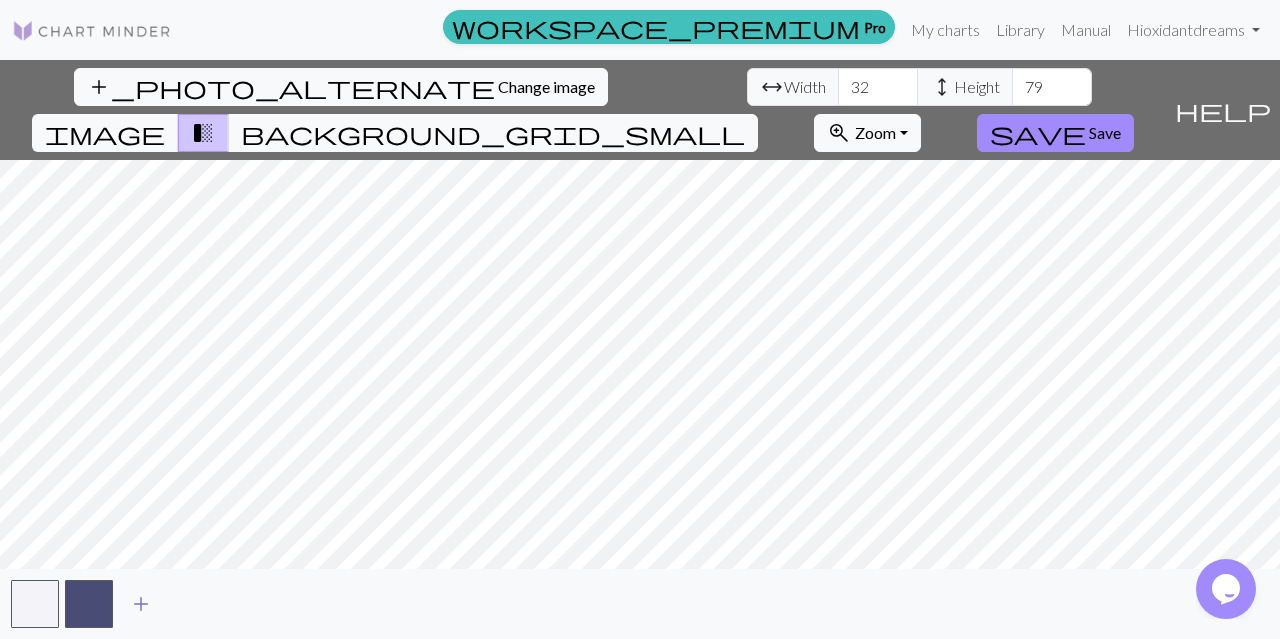 click on "add" at bounding box center (141, 604) 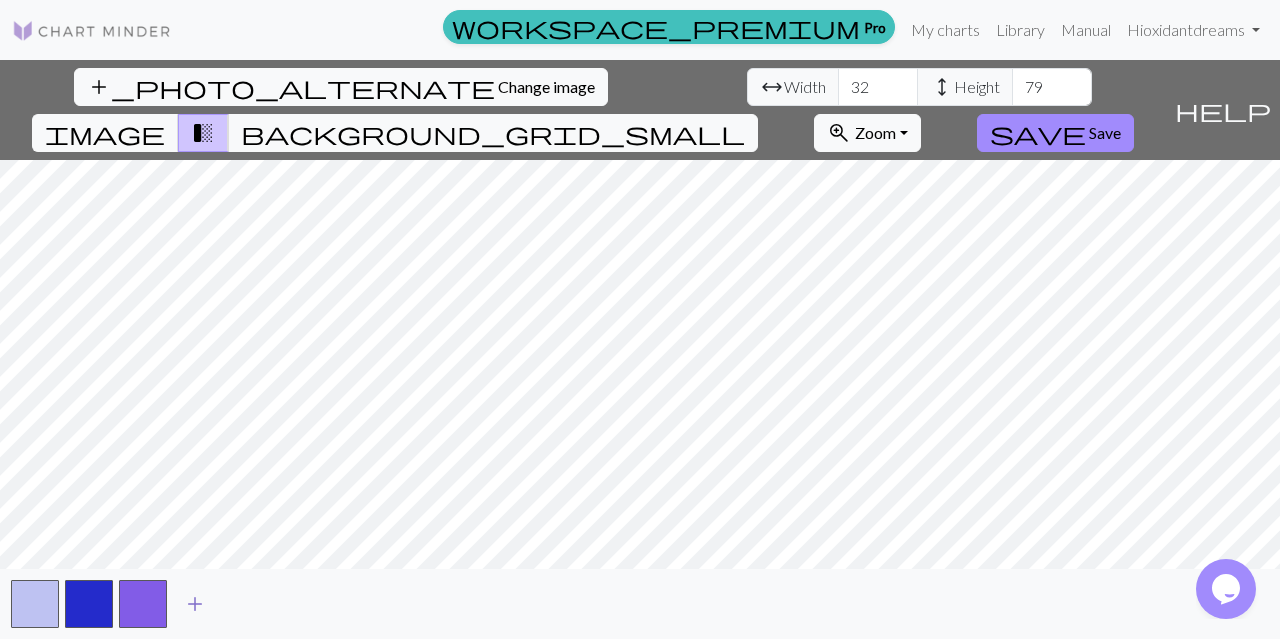 click on "add" at bounding box center [195, 604] 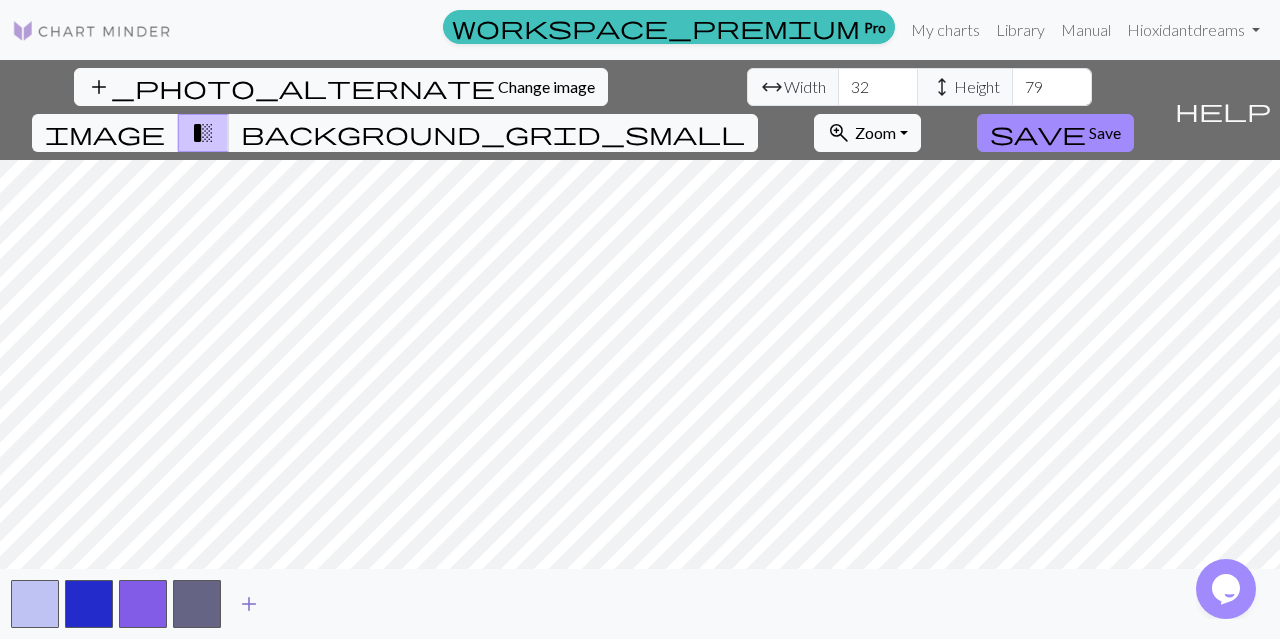 click on "add" at bounding box center (249, 604) 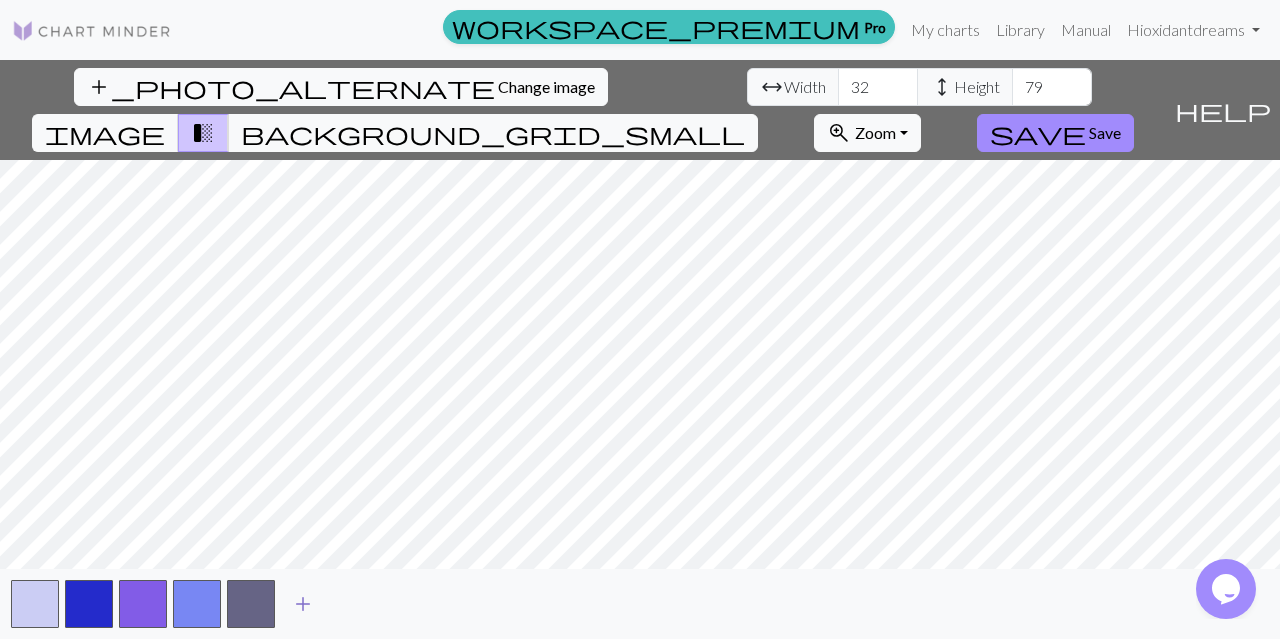 click on "add" at bounding box center (303, 604) 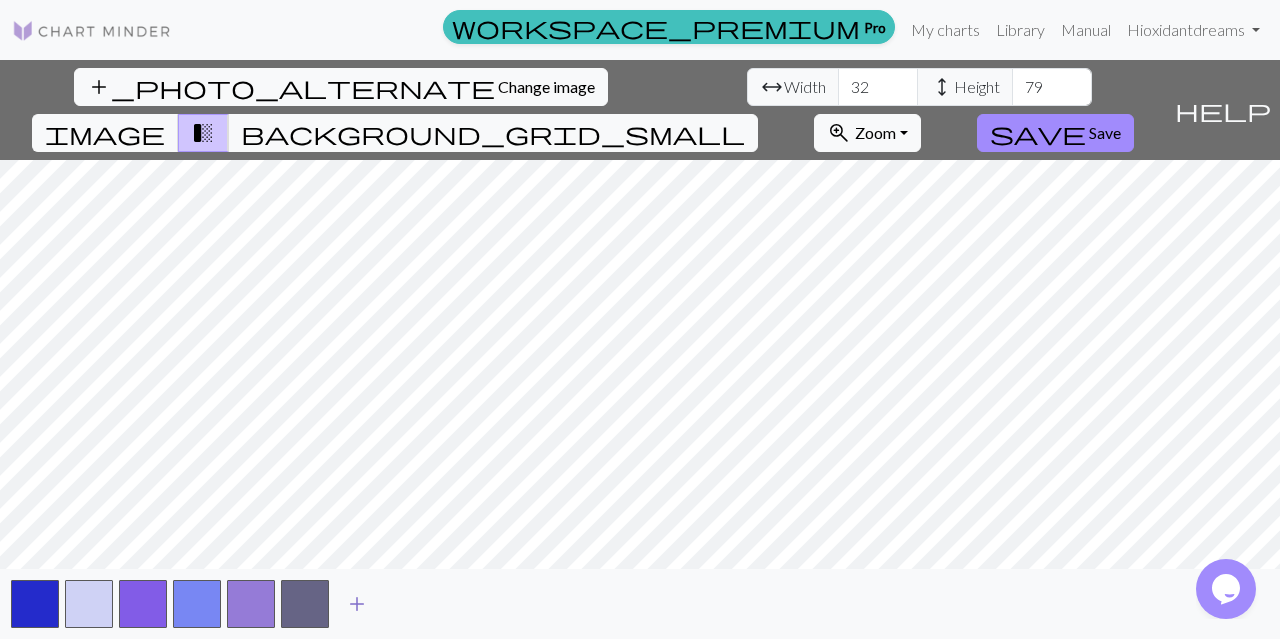 click on "add" at bounding box center [357, 604] 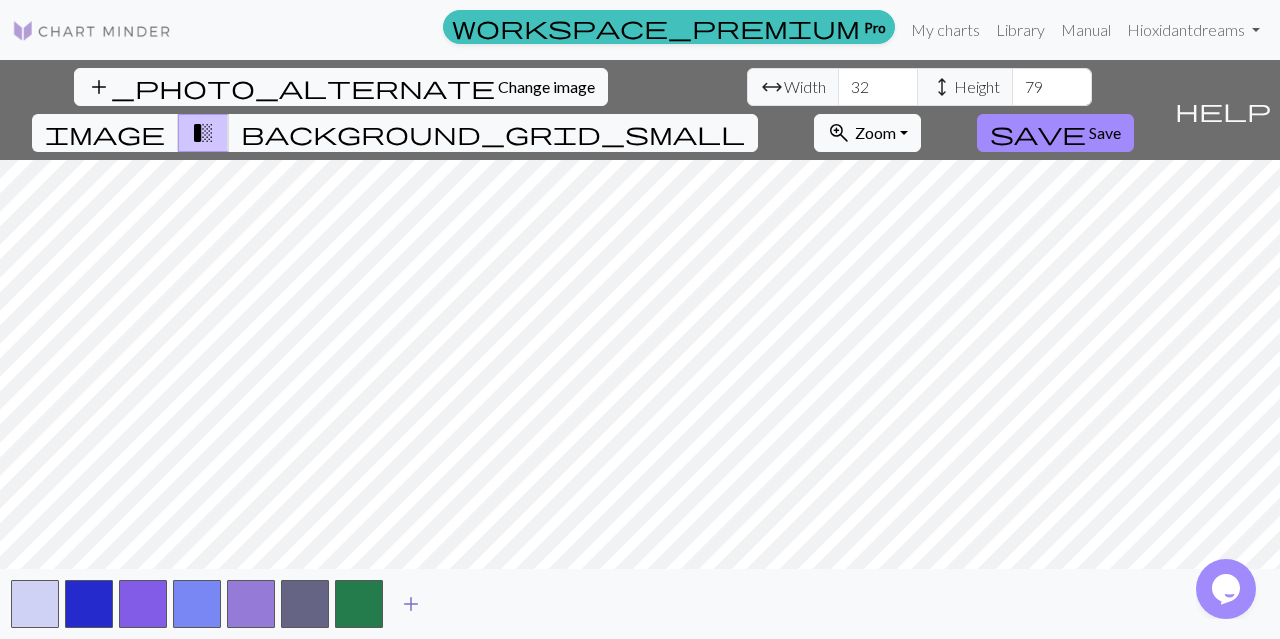 click on "add" at bounding box center (411, 604) 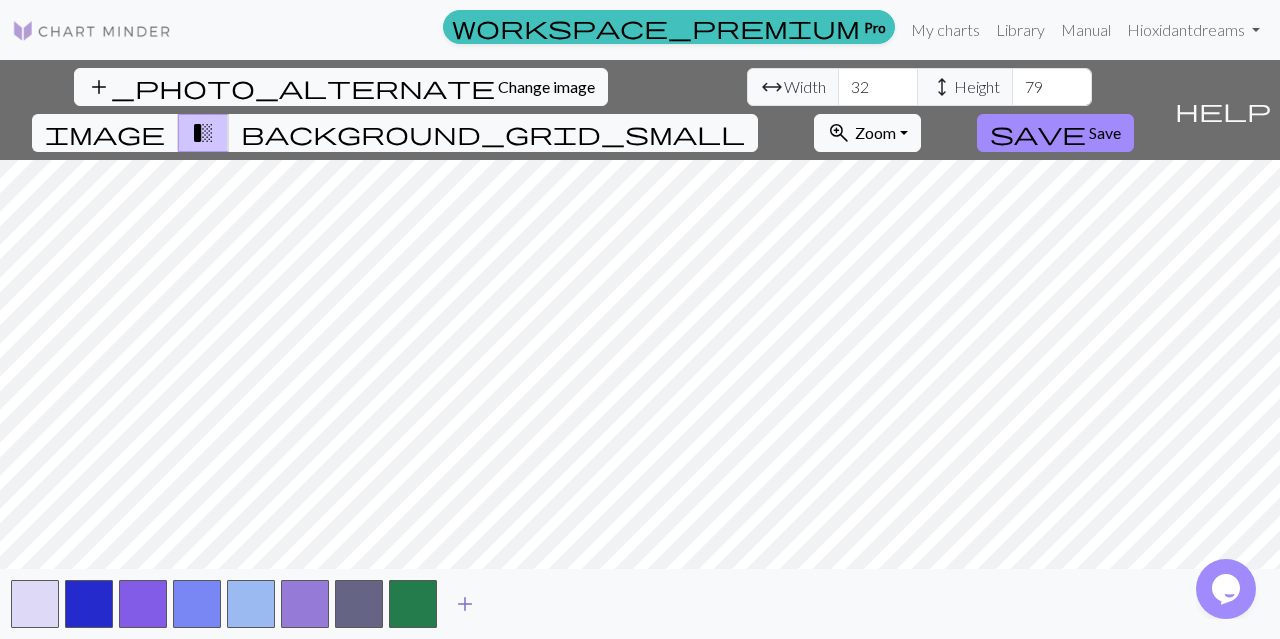 click on "add" at bounding box center (465, 604) 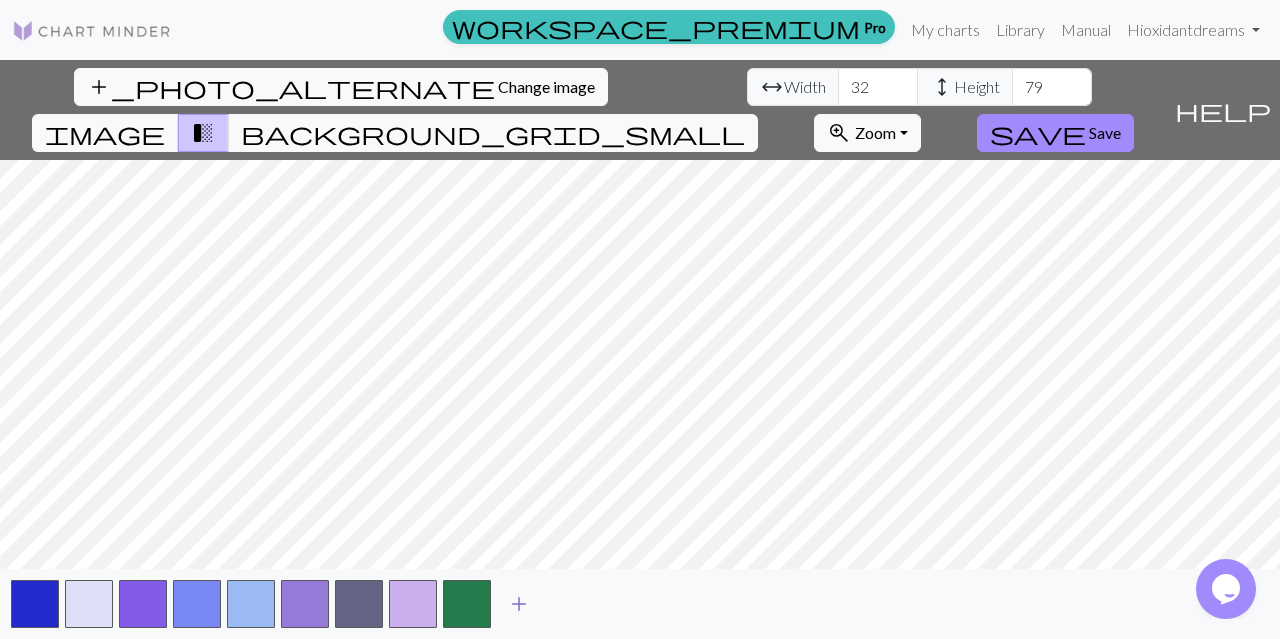 click on "add" at bounding box center [519, 604] 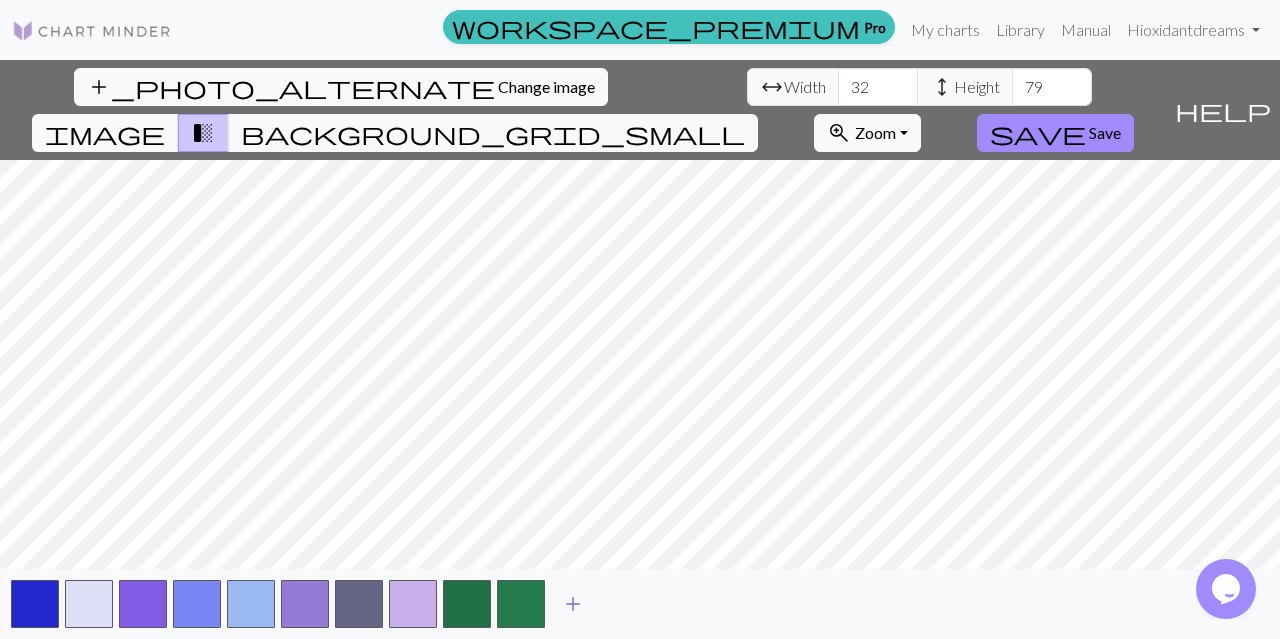click on "add" at bounding box center [573, 604] 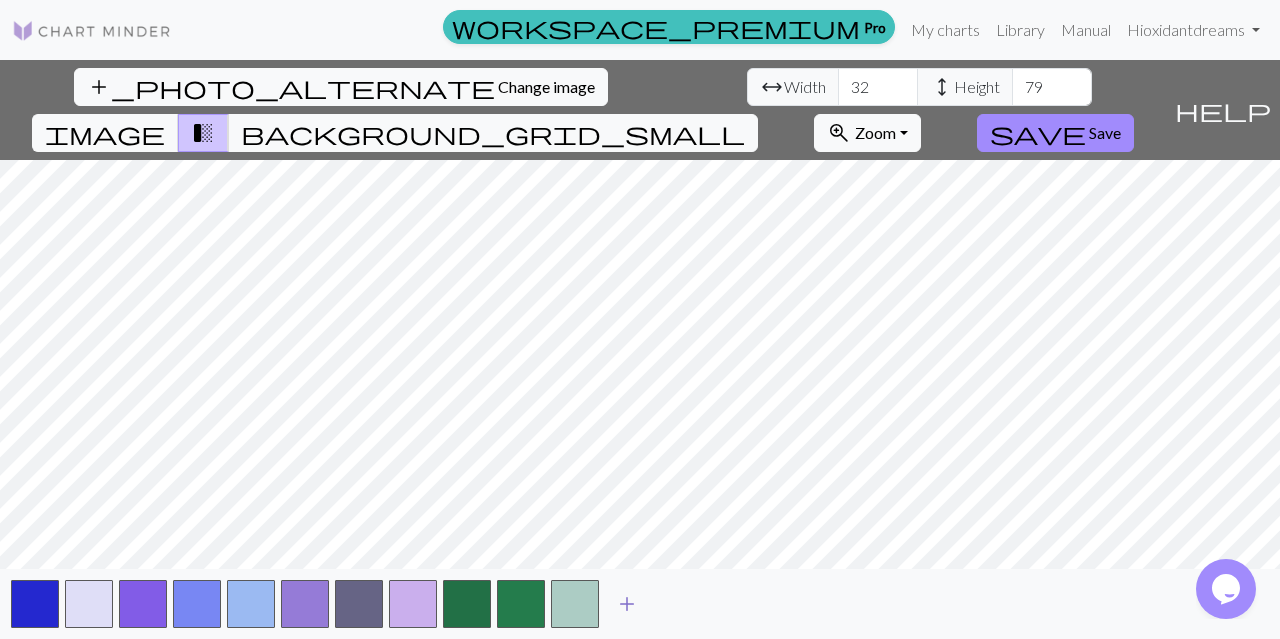 click on "add" at bounding box center (627, 604) 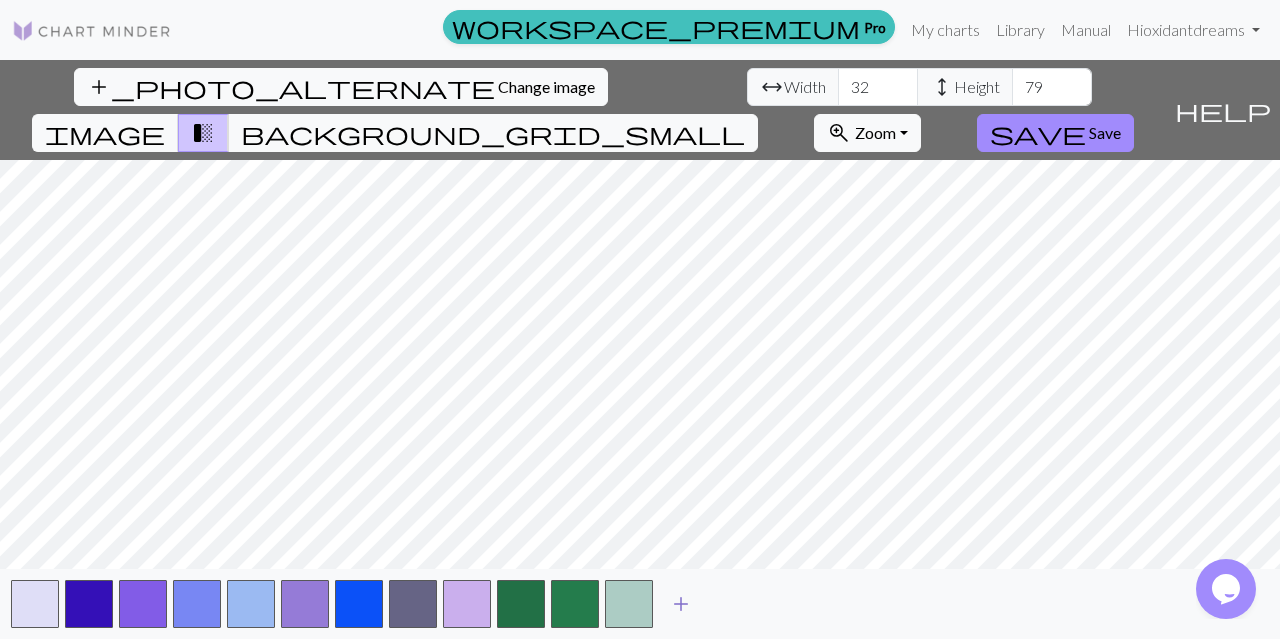 click on "add" at bounding box center [681, 604] 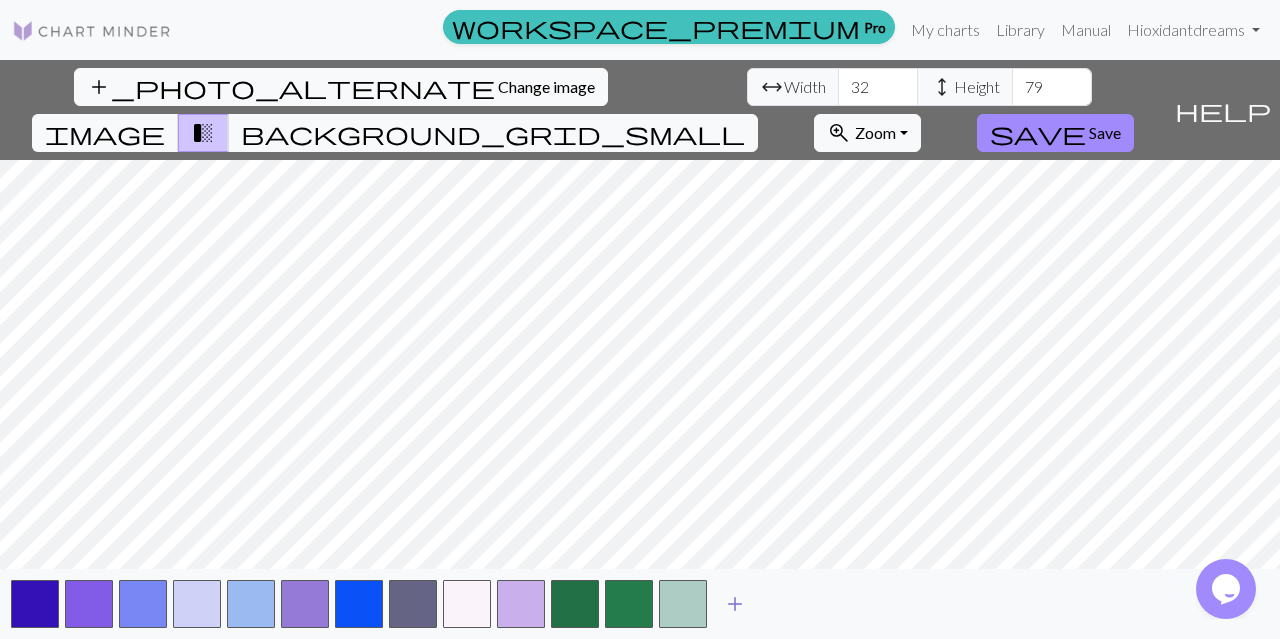 click on "add" at bounding box center (735, 604) 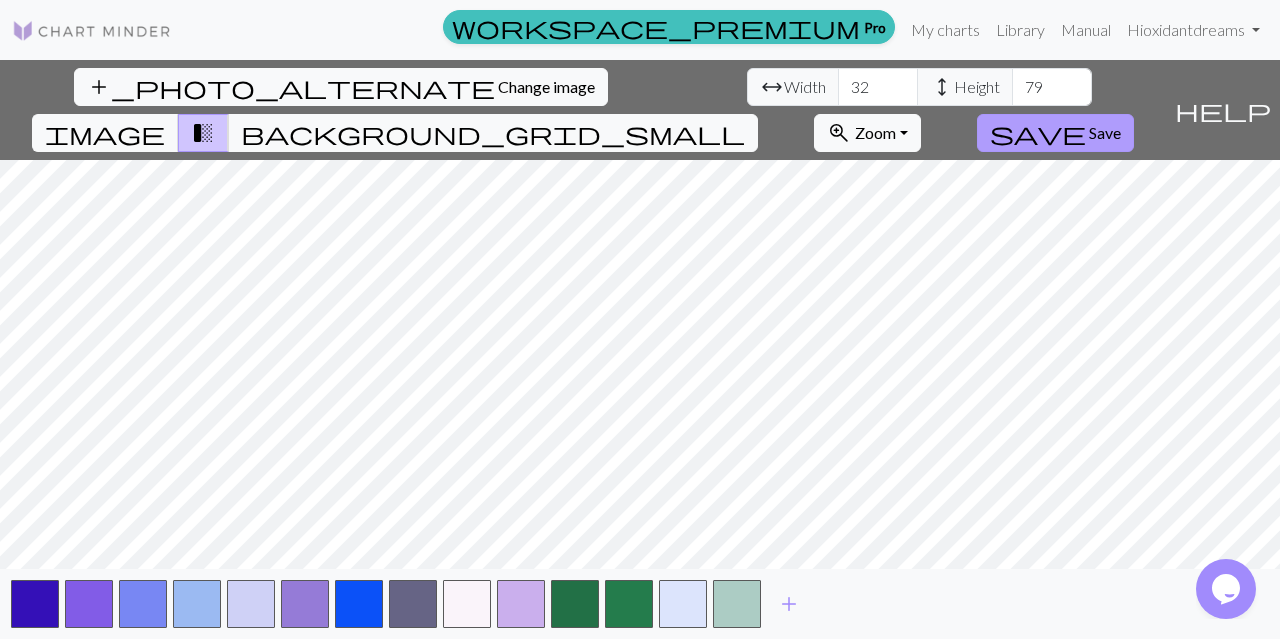 click on "save" at bounding box center [1038, 133] 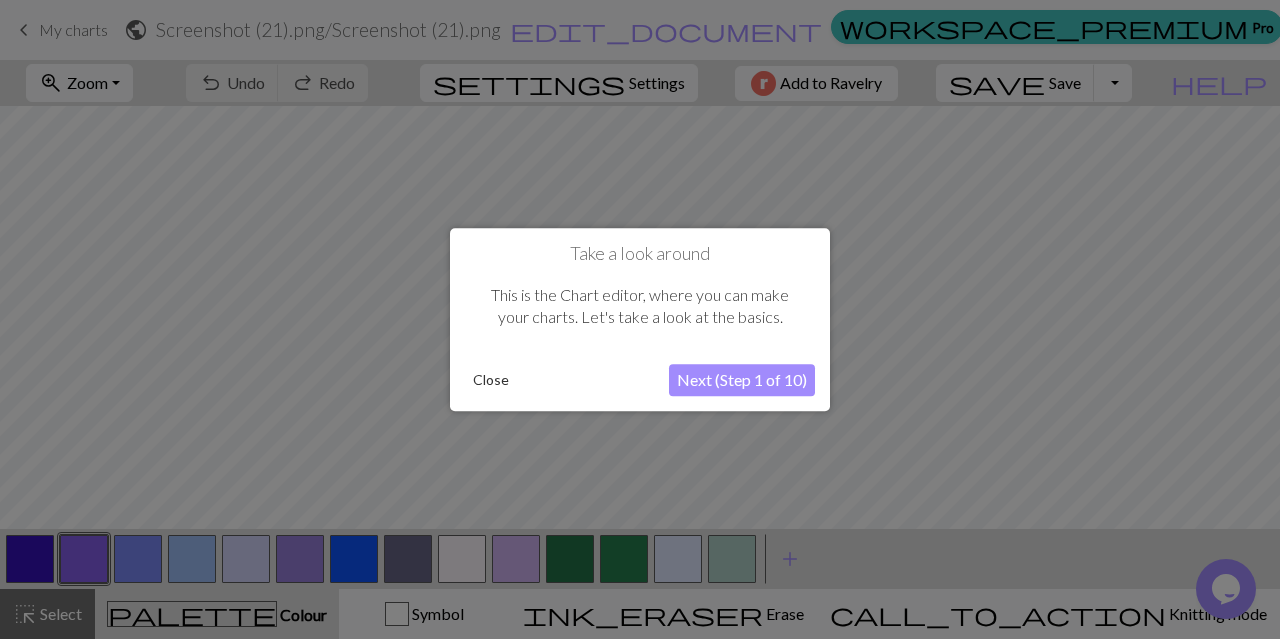 click on "Close" at bounding box center (491, 380) 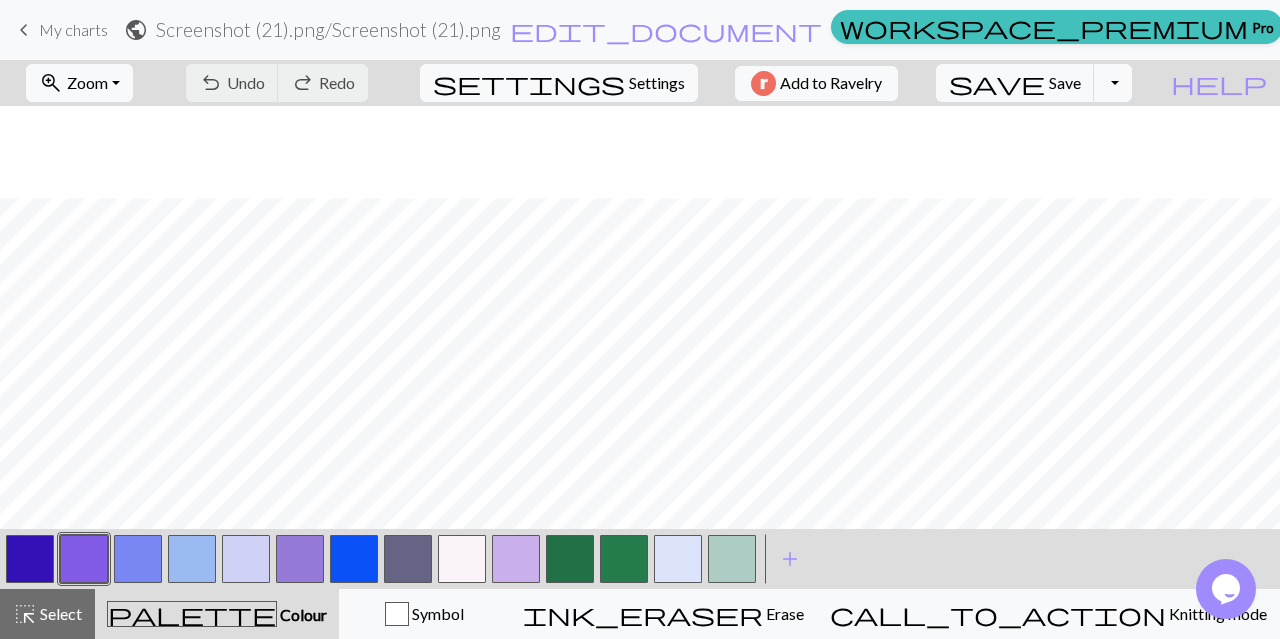 scroll, scrollTop: 394, scrollLeft: 0, axis: vertical 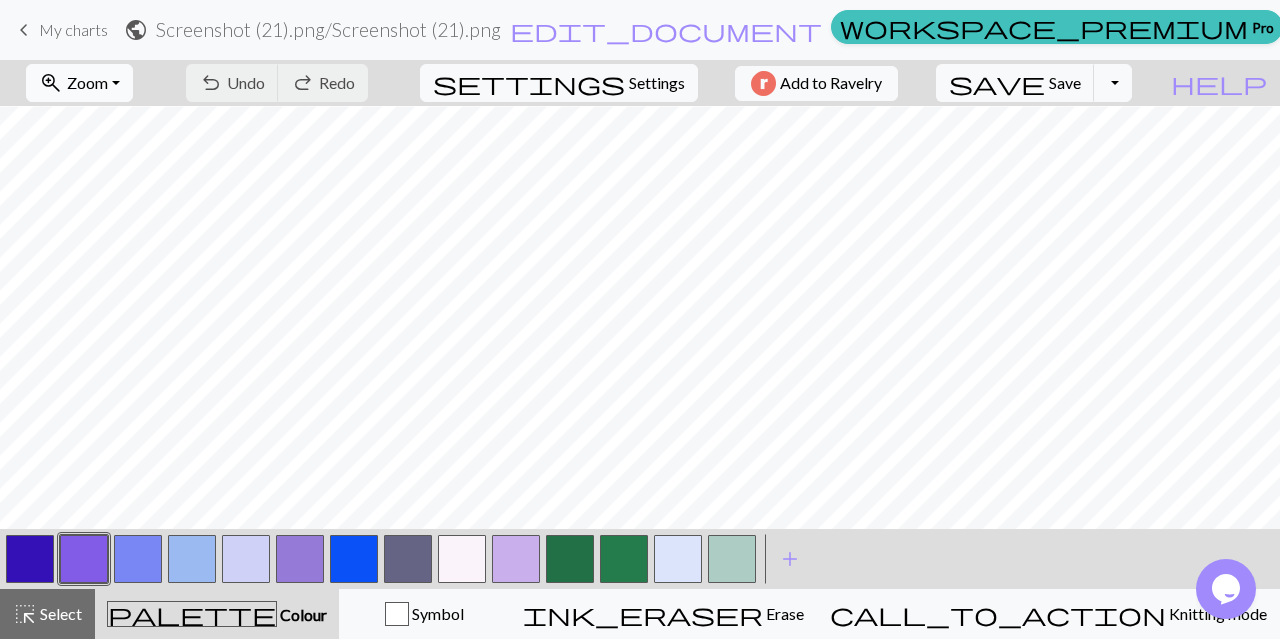click on "zoom_in Zoom Zoom" at bounding box center (79, 83) 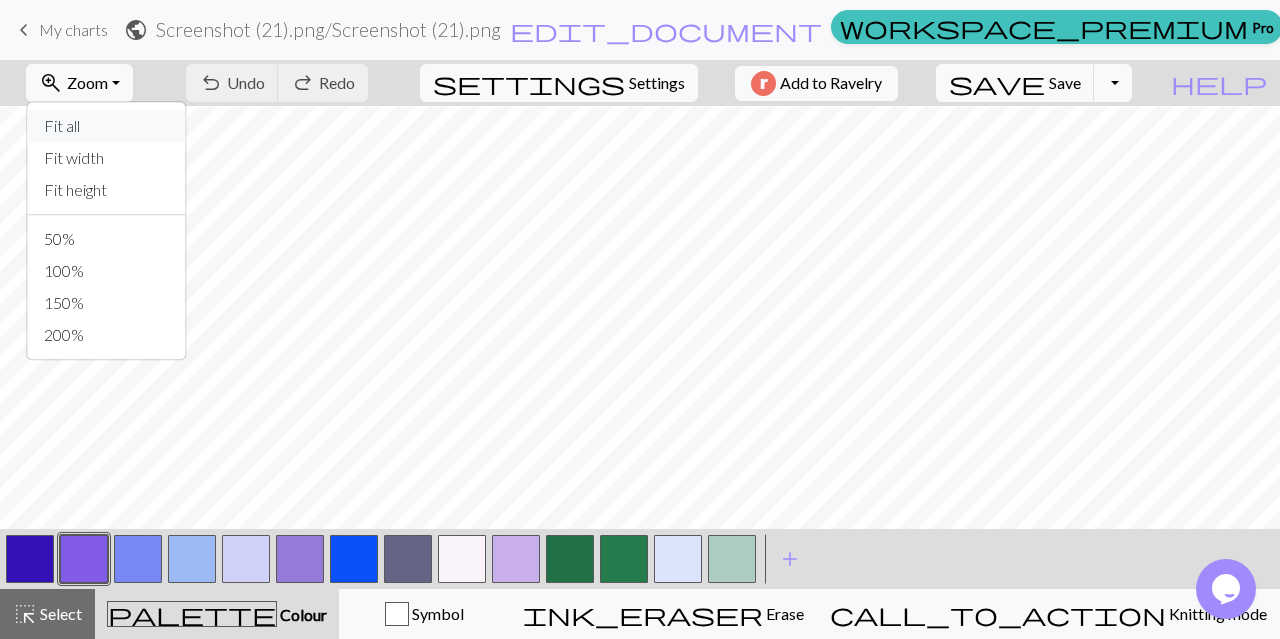 click on "Fit all" at bounding box center [107, 126] 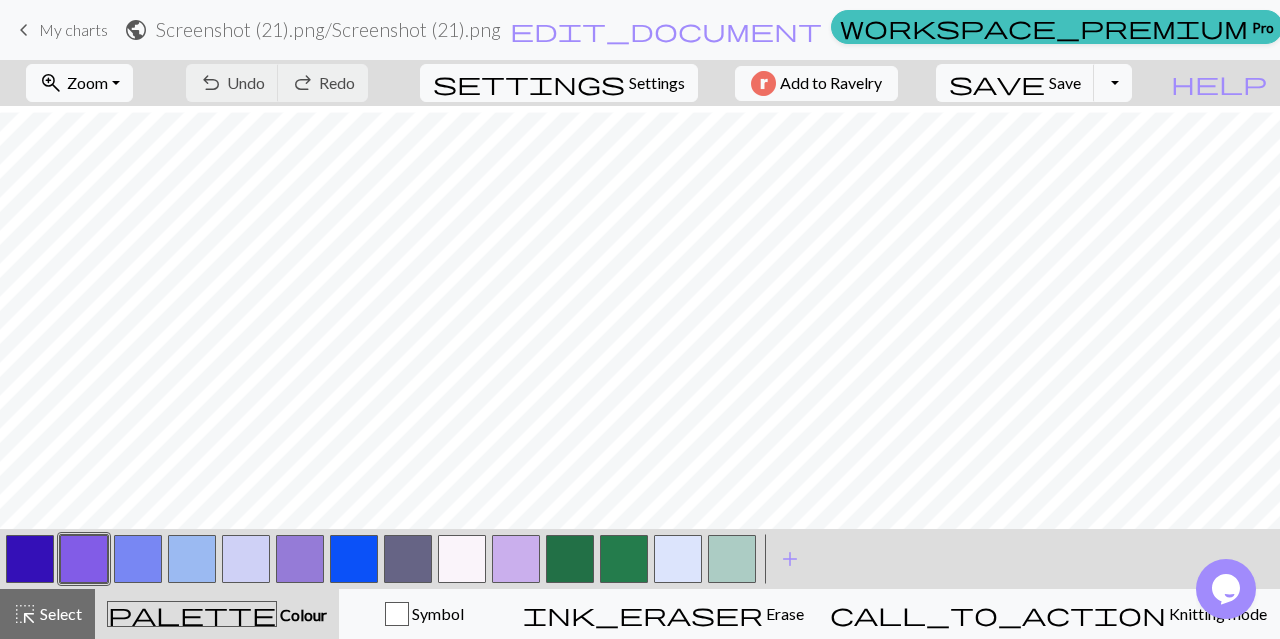 scroll, scrollTop: 54, scrollLeft: 0, axis: vertical 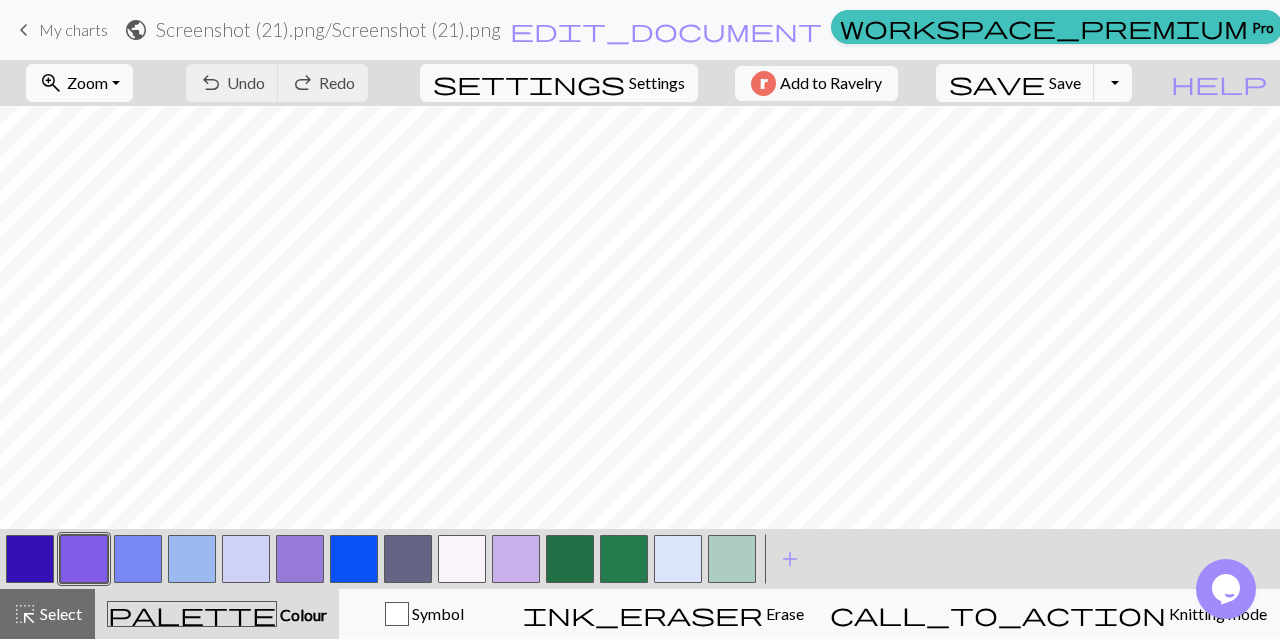 click at bounding box center [354, 559] 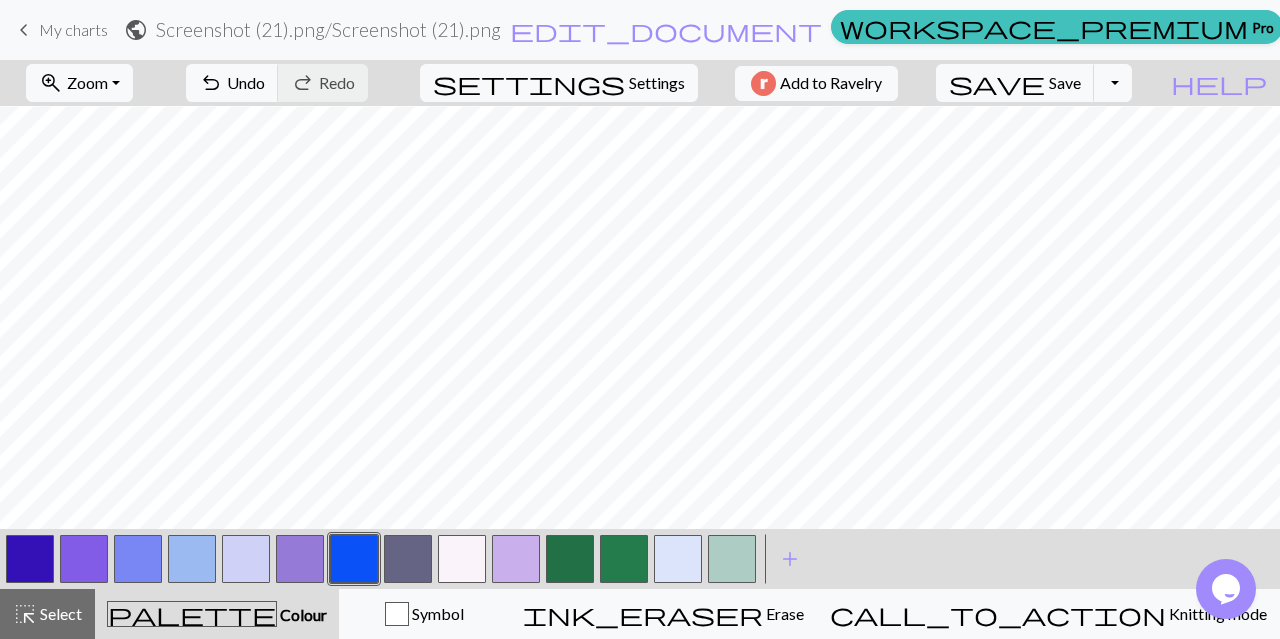 scroll, scrollTop: 0, scrollLeft: 0, axis: both 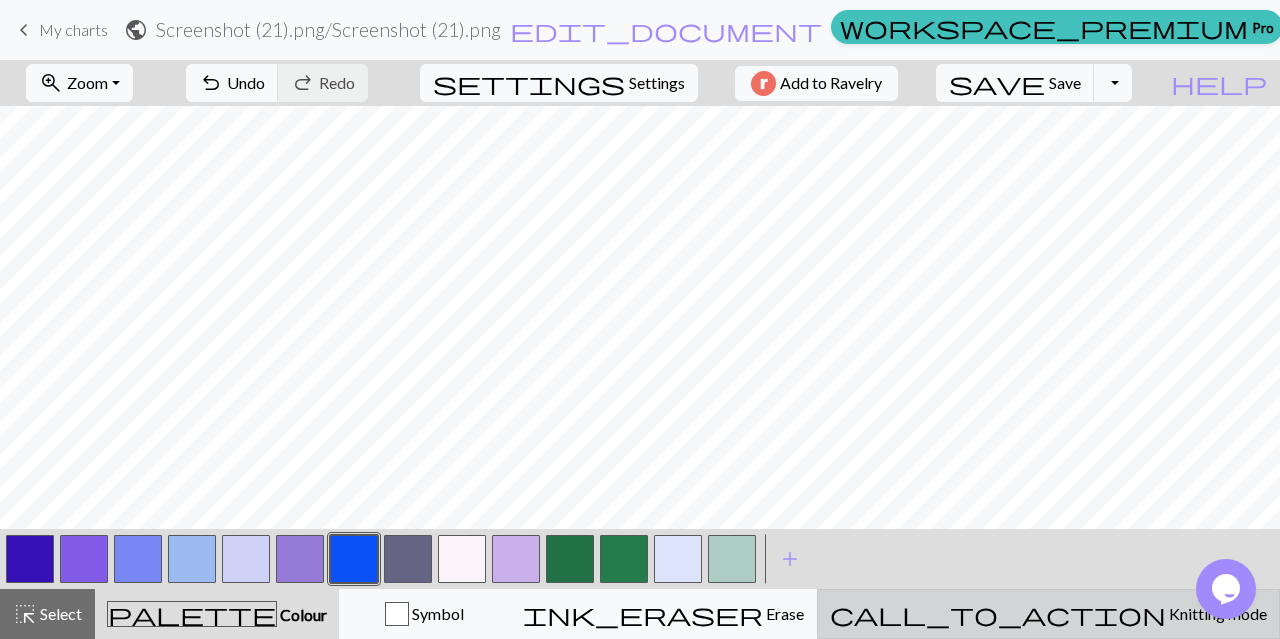 click on "Knitting mode" at bounding box center [1216, 613] 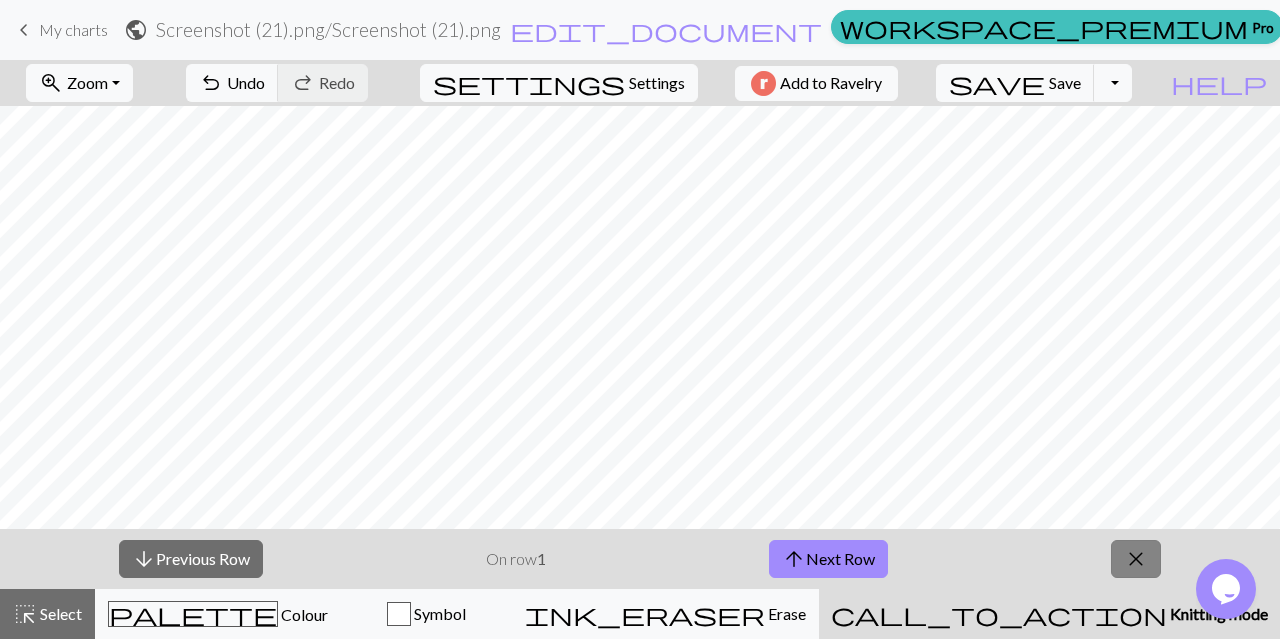 click on "close" at bounding box center (1136, 559) 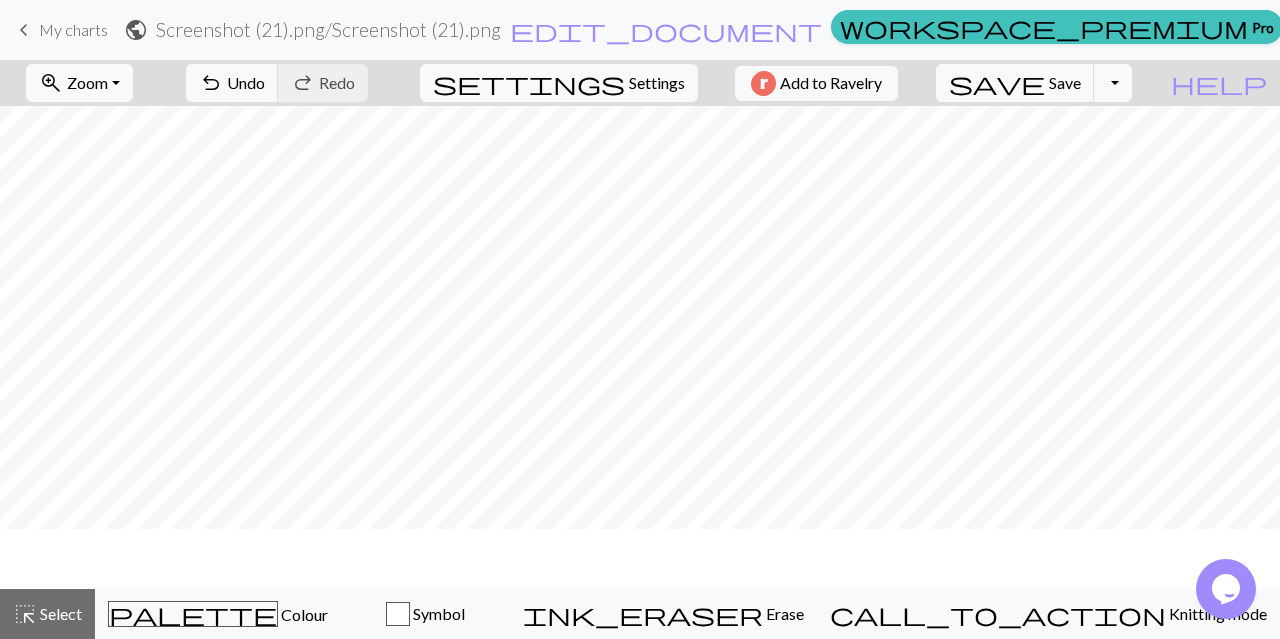 scroll, scrollTop: 376, scrollLeft: 0, axis: vertical 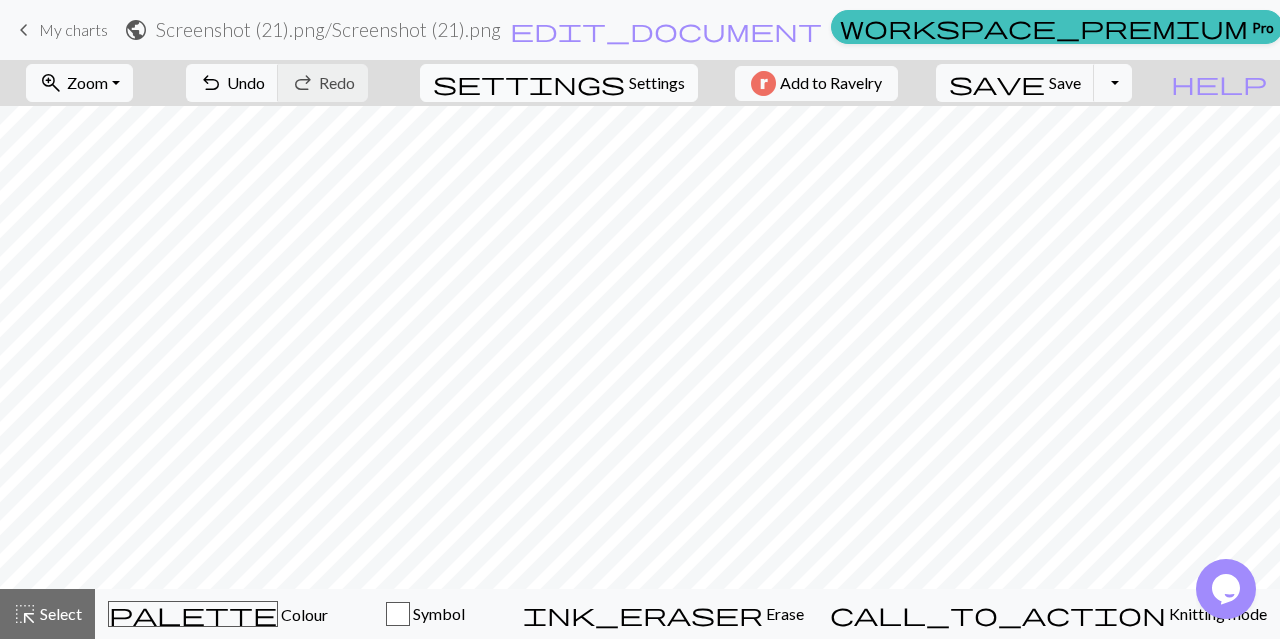 click on "Settings" at bounding box center [657, 83] 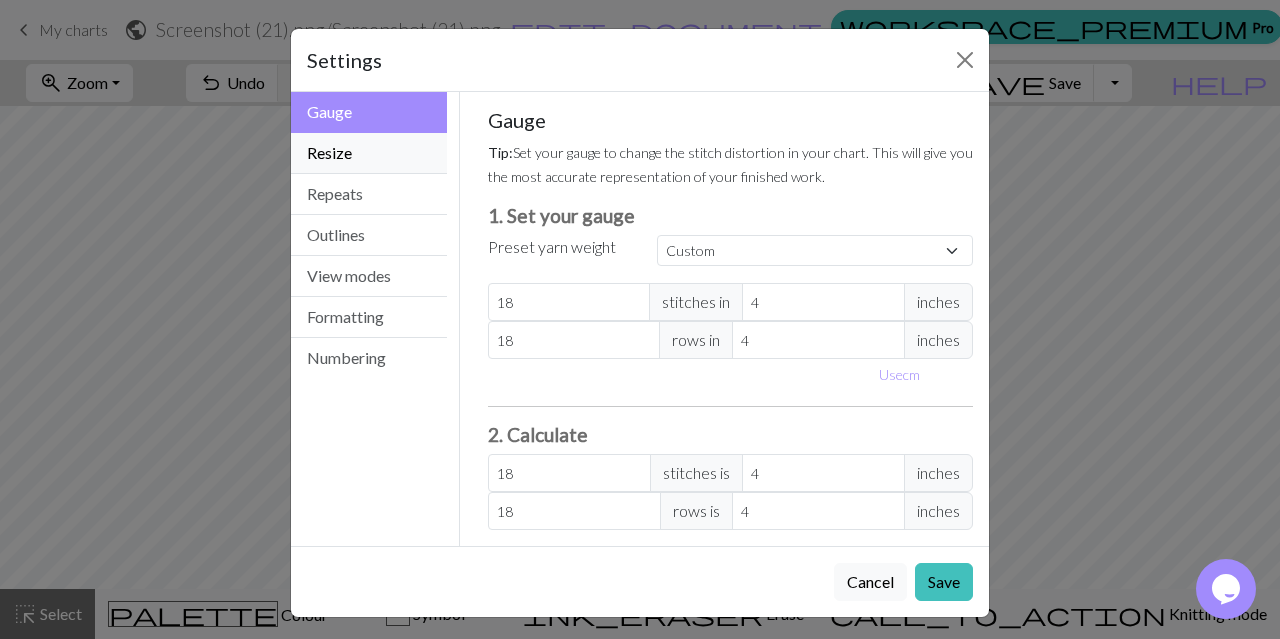 click on "Resize" at bounding box center [369, 153] 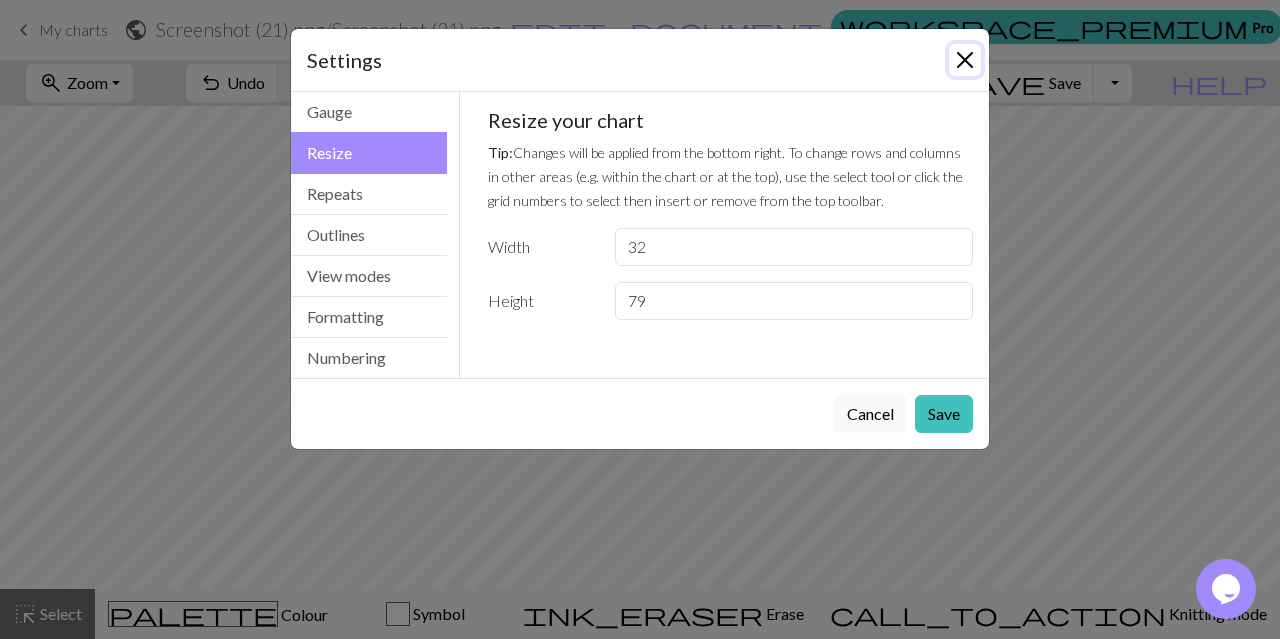 click at bounding box center (965, 60) 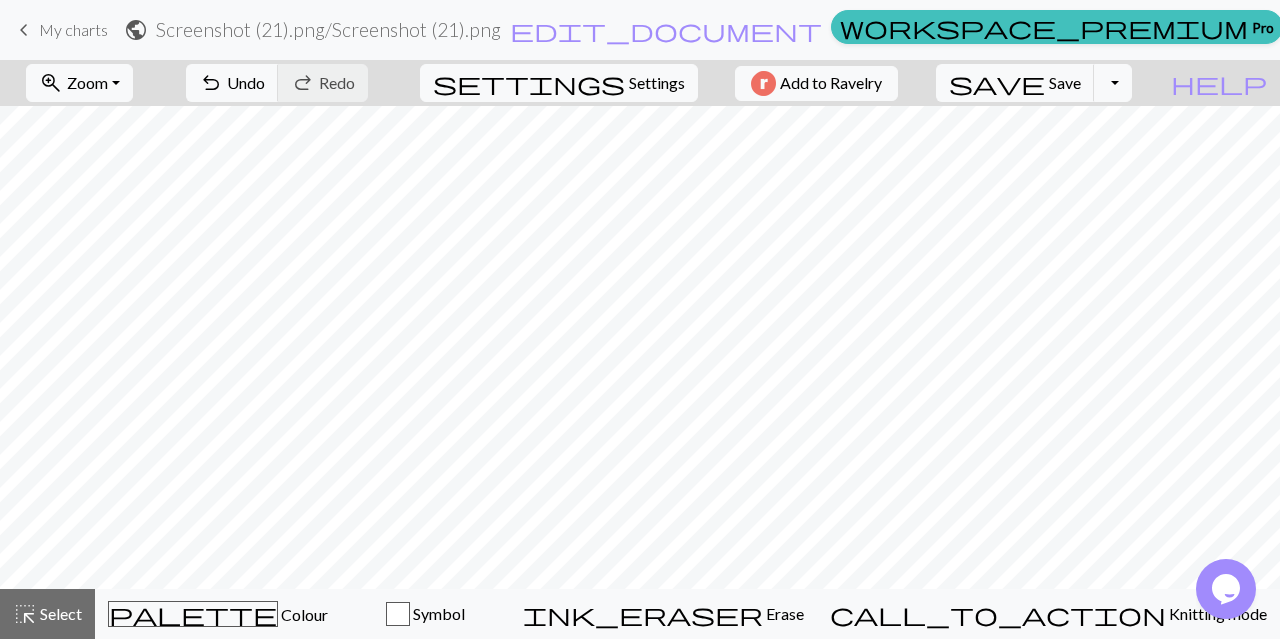 click on "My charts" at bounding box center (73, 29) 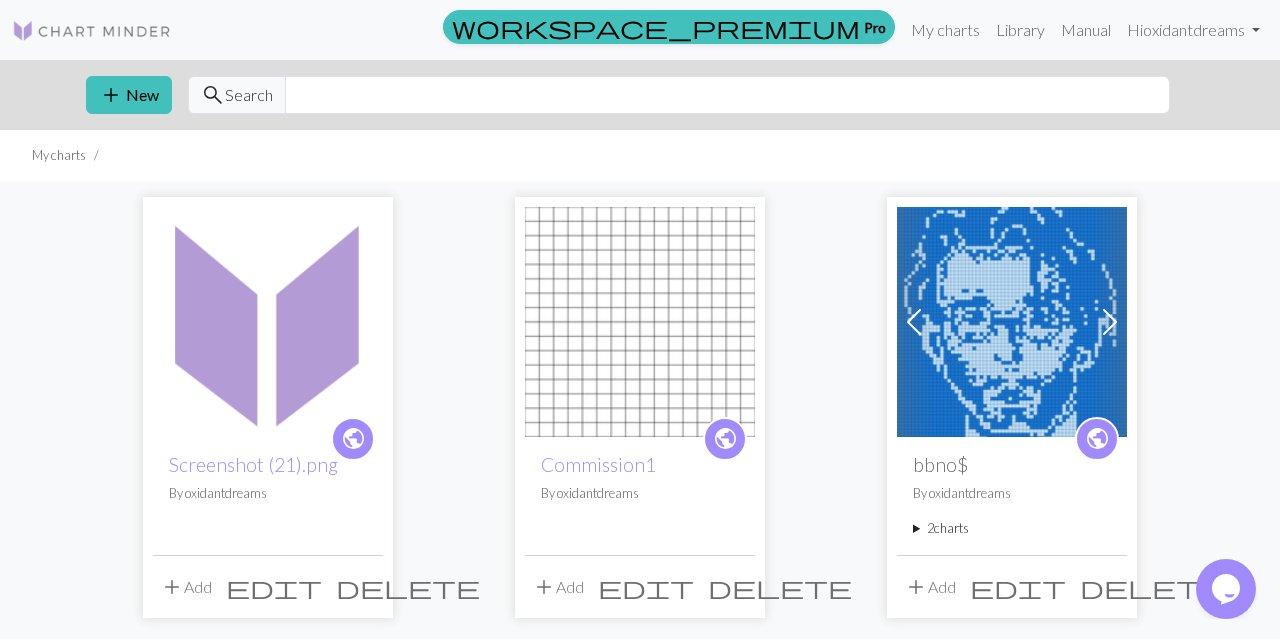 click on "delete" at bounding box center (408, 587) 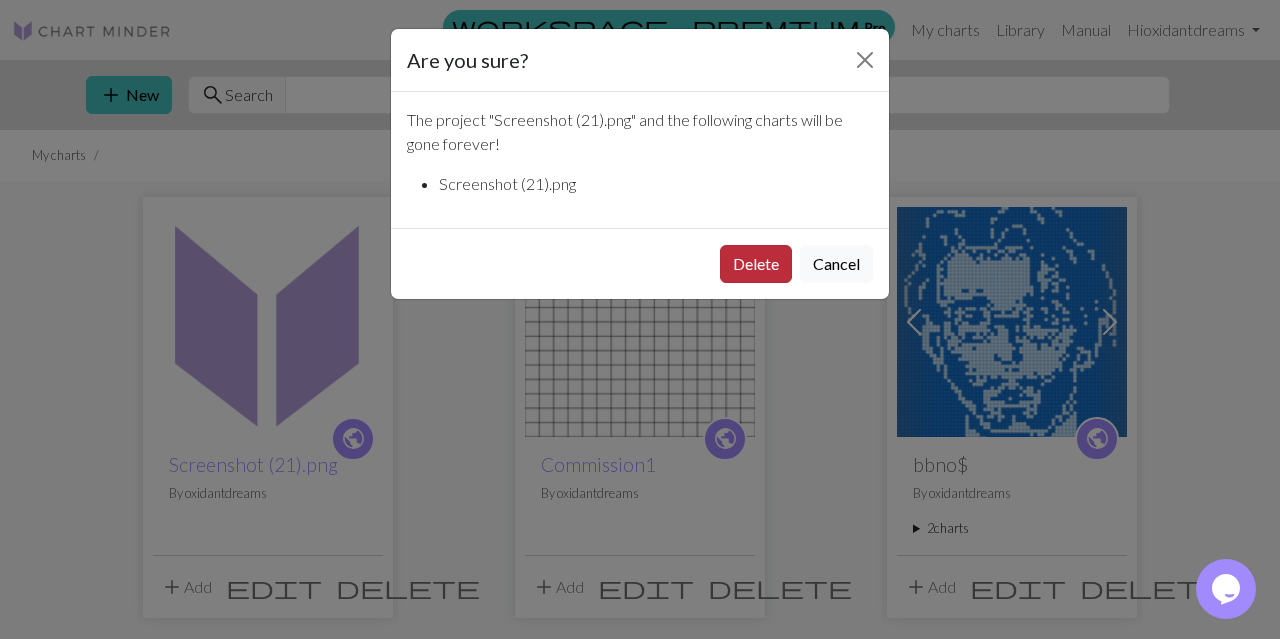 click on "Delete" at bounding box center [756, 264] 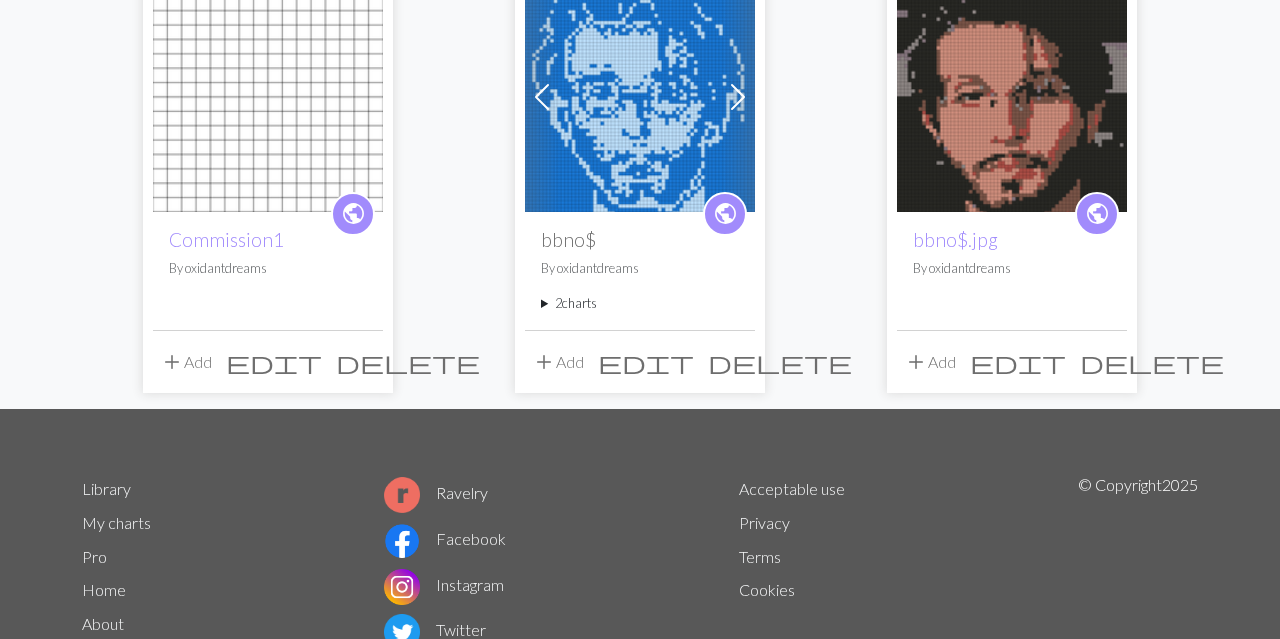 scroll, scrollTop: 0, scrollLeft: 0, axis: both 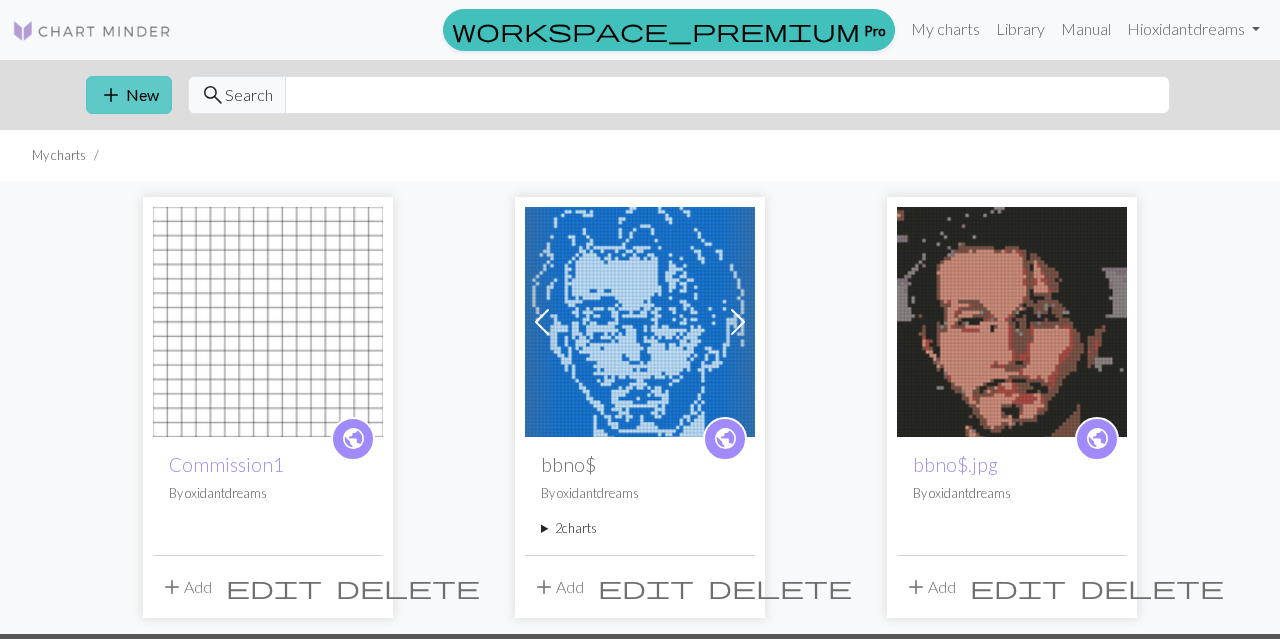 click on "add" at bounding box center [111, 95] 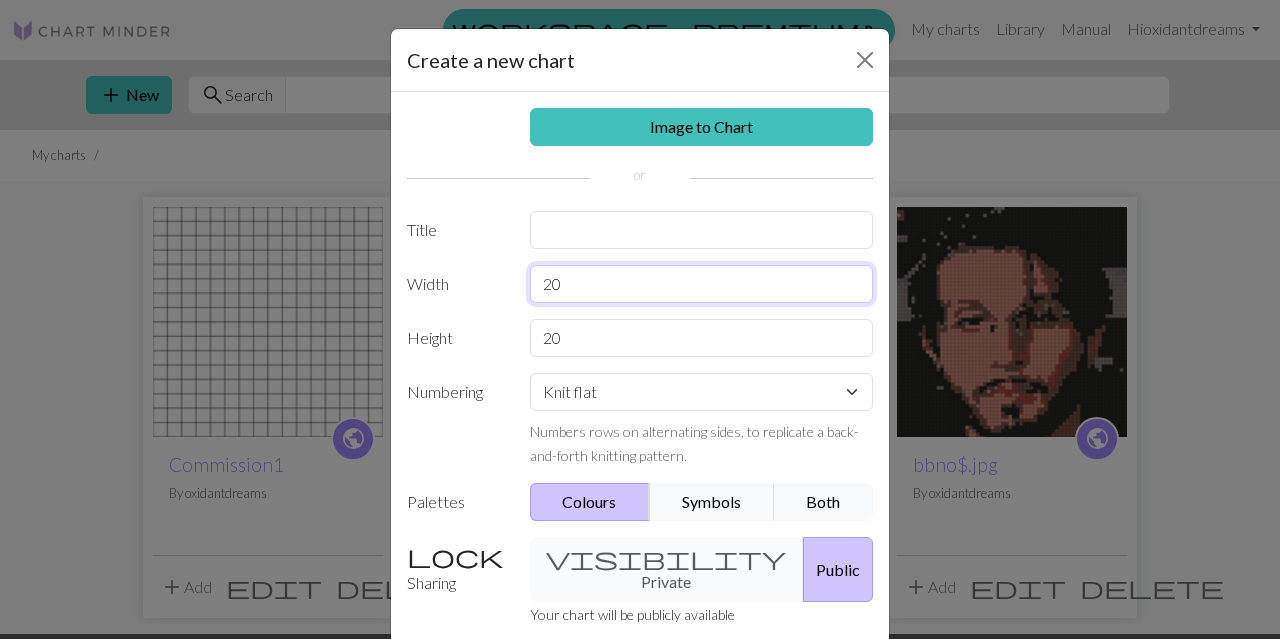 drag, startPoint x: 672, startPoint y: 287, endPoint x: 349, endPoint y: 301, distance: 323.30325 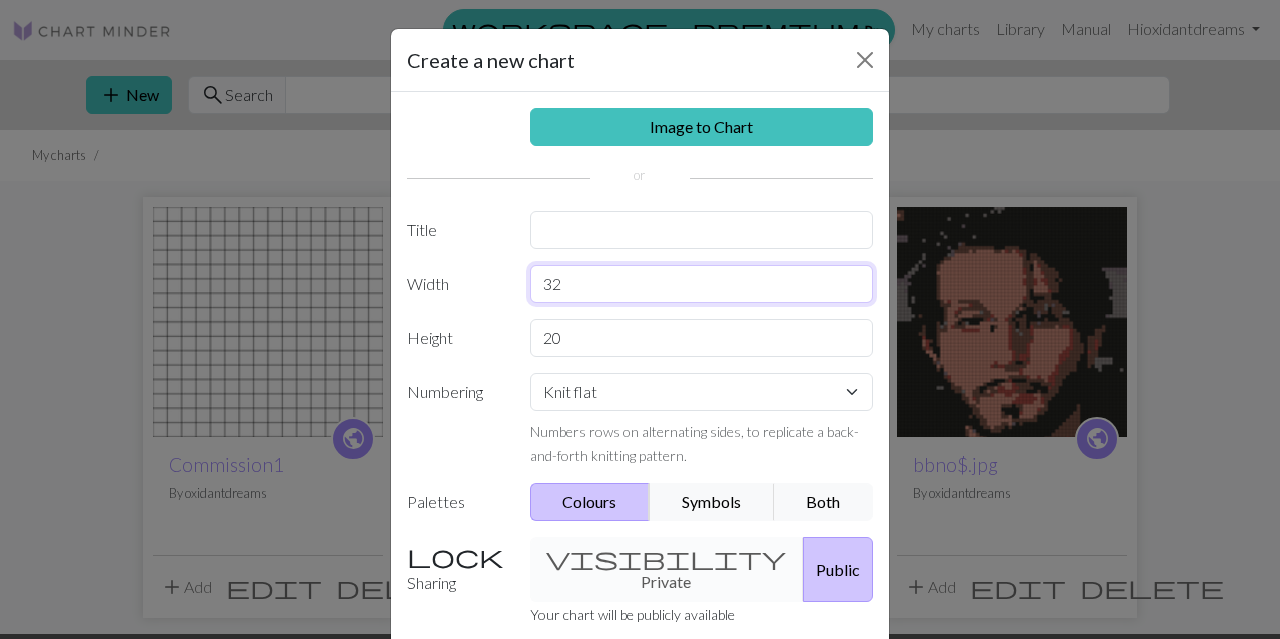 type on "32" 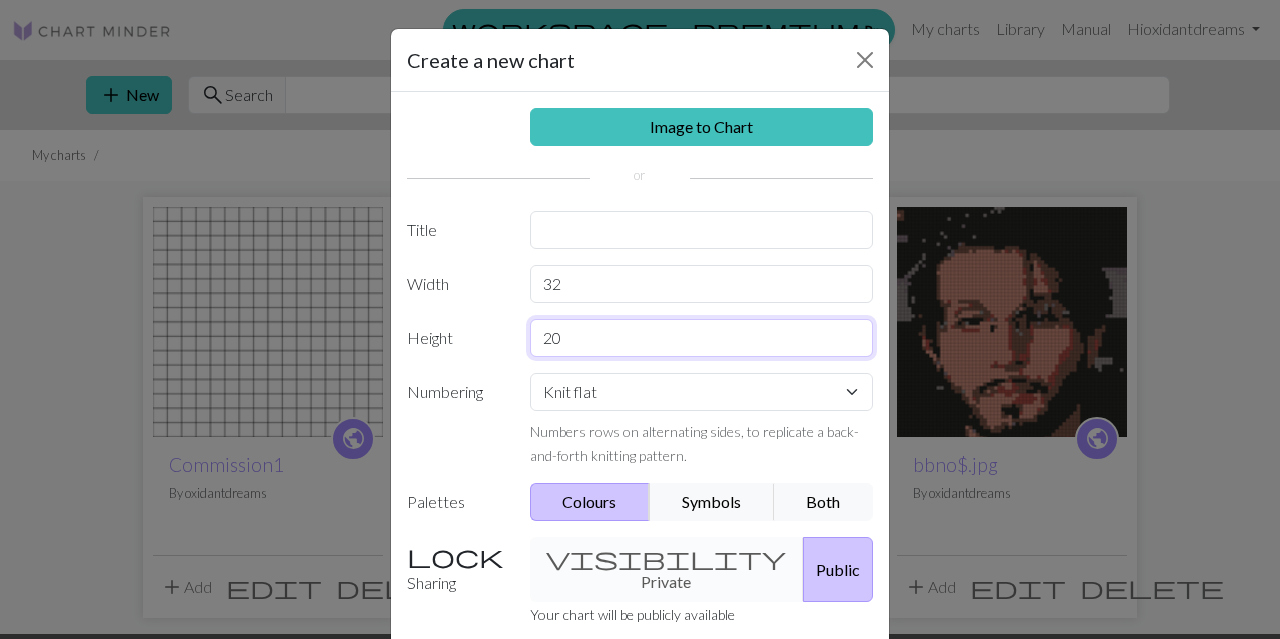 drag, startPoint x: 609, startPoint y: 341, endPoint x: 397, endPoint y: 363, distance: 213.13846 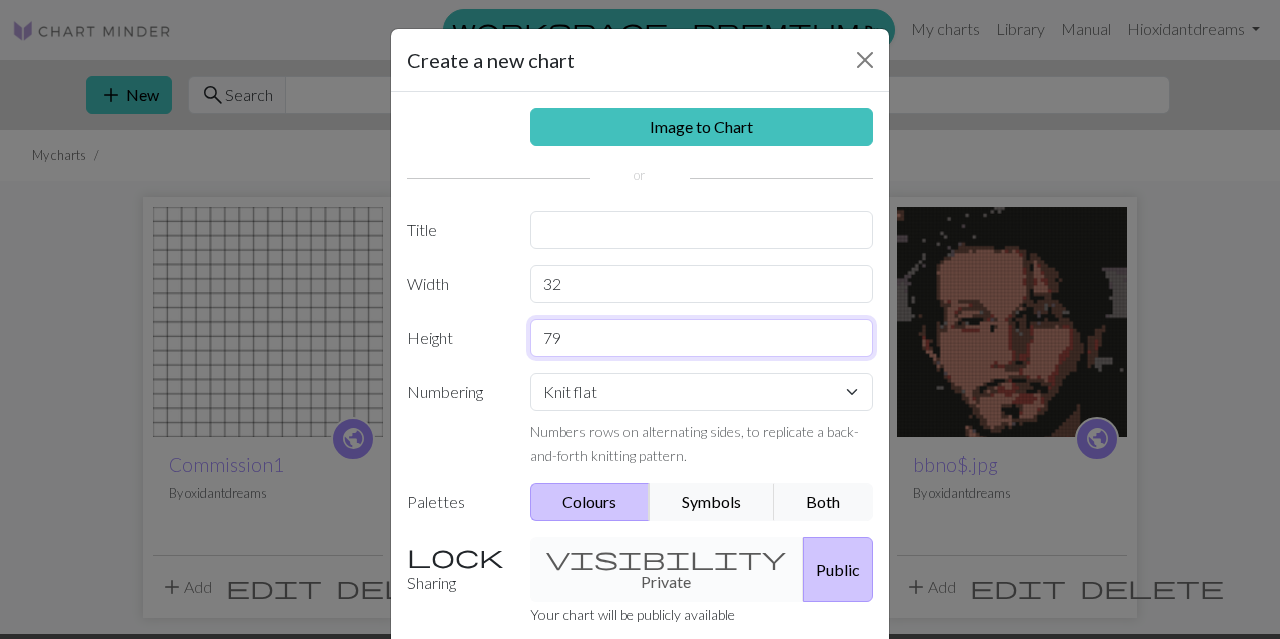 type on "79" 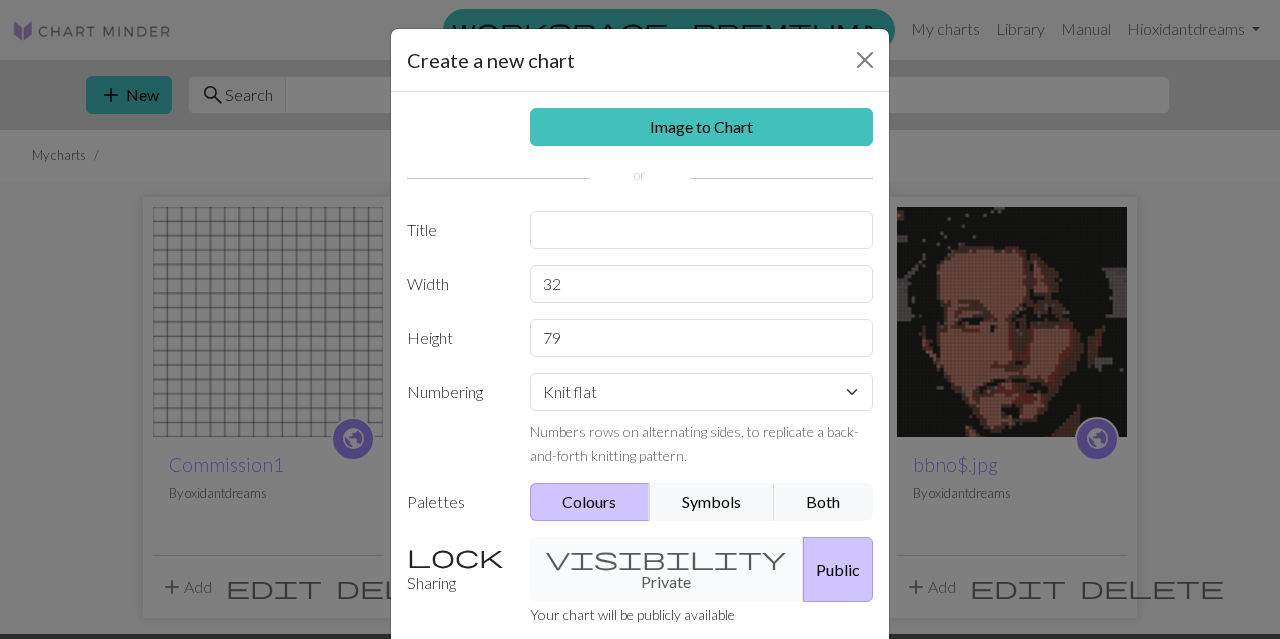click on "visibility  Private Public" at bounding box center [702, 569] 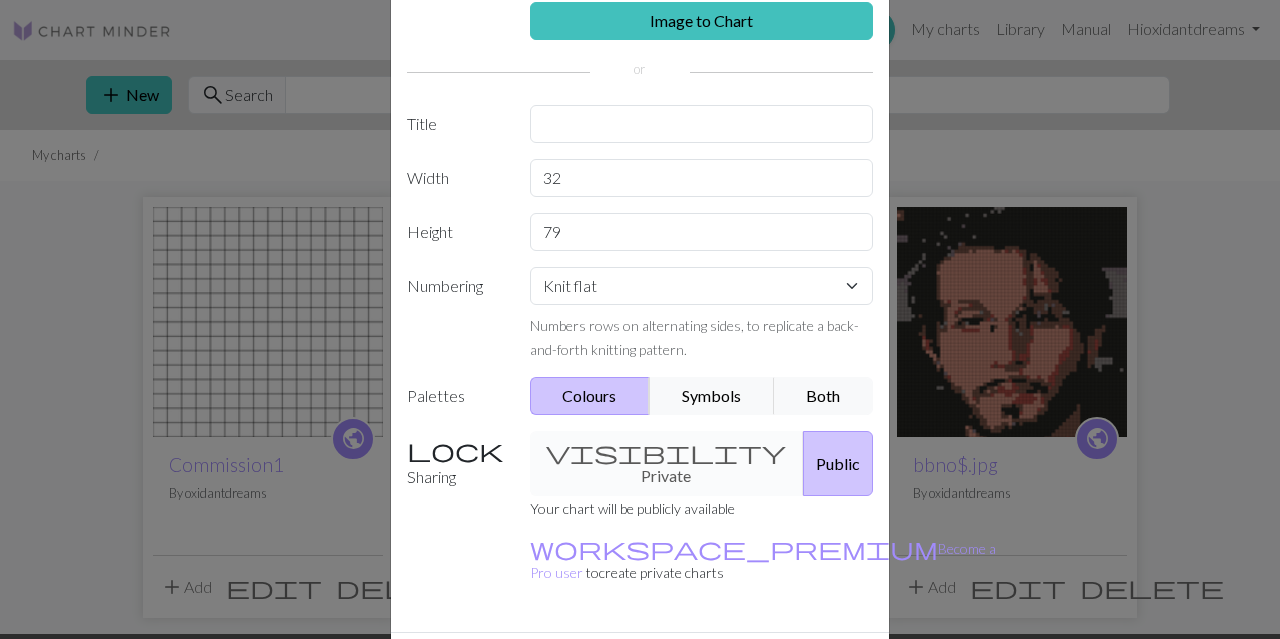 scroll, scrollTop: 106, scrollLeft: 0, axis: vertical 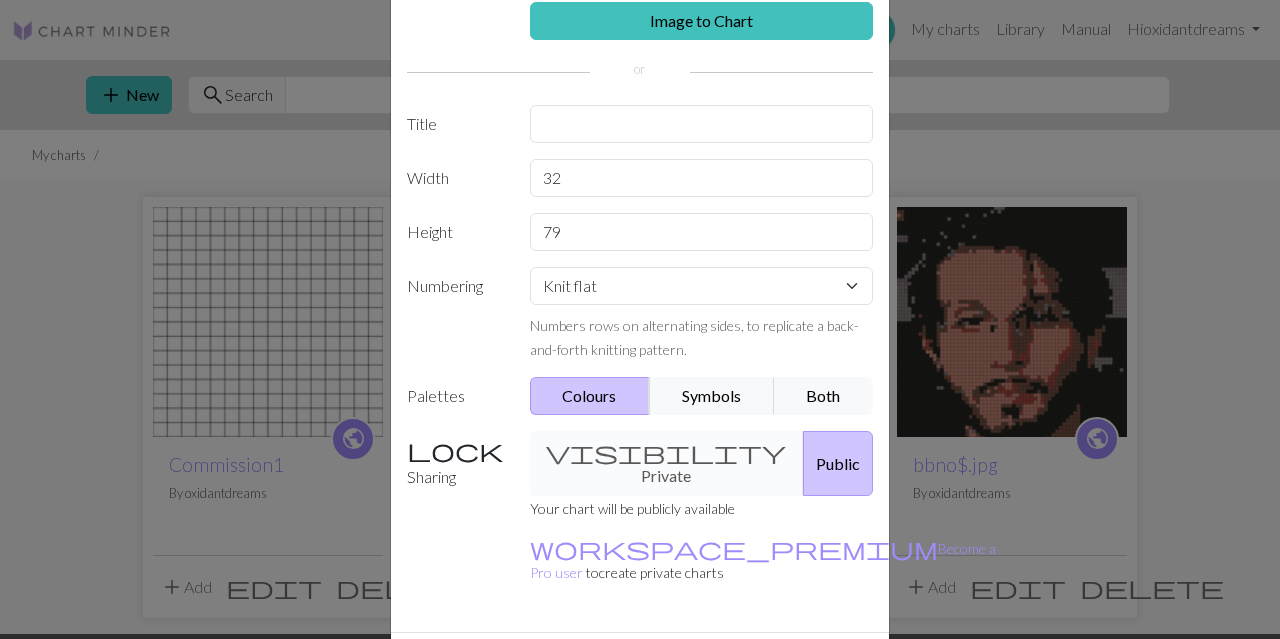 click on "Create" at bounding box center [755, 668] 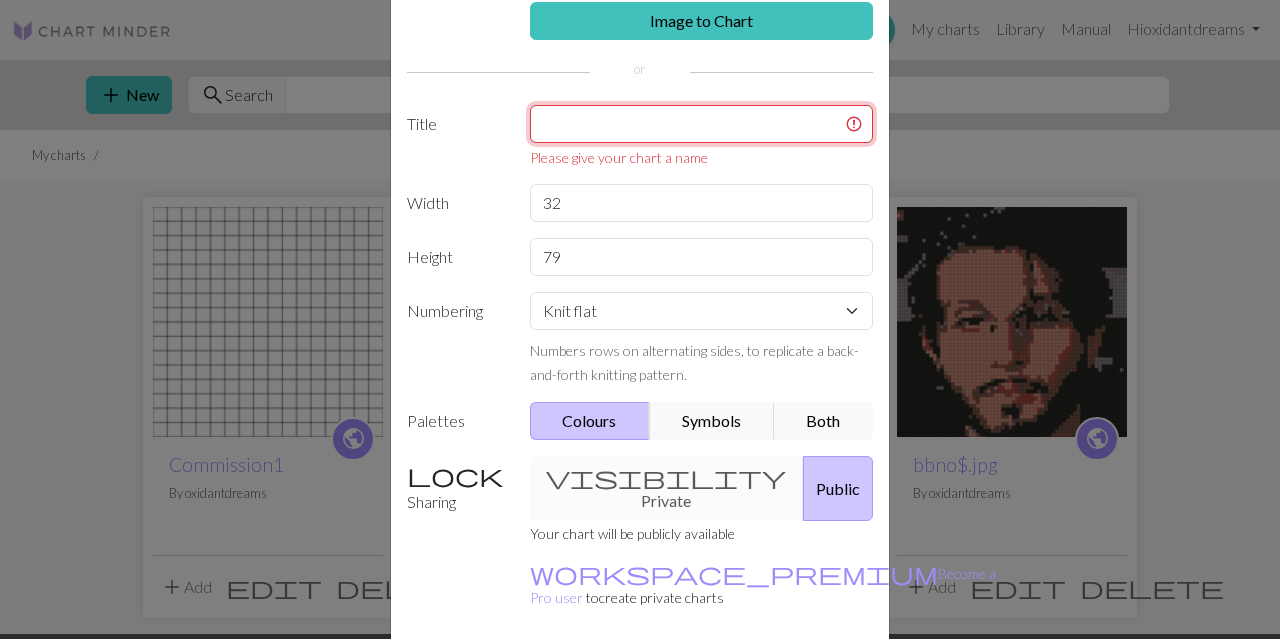 click at bounding box center [702, 124] 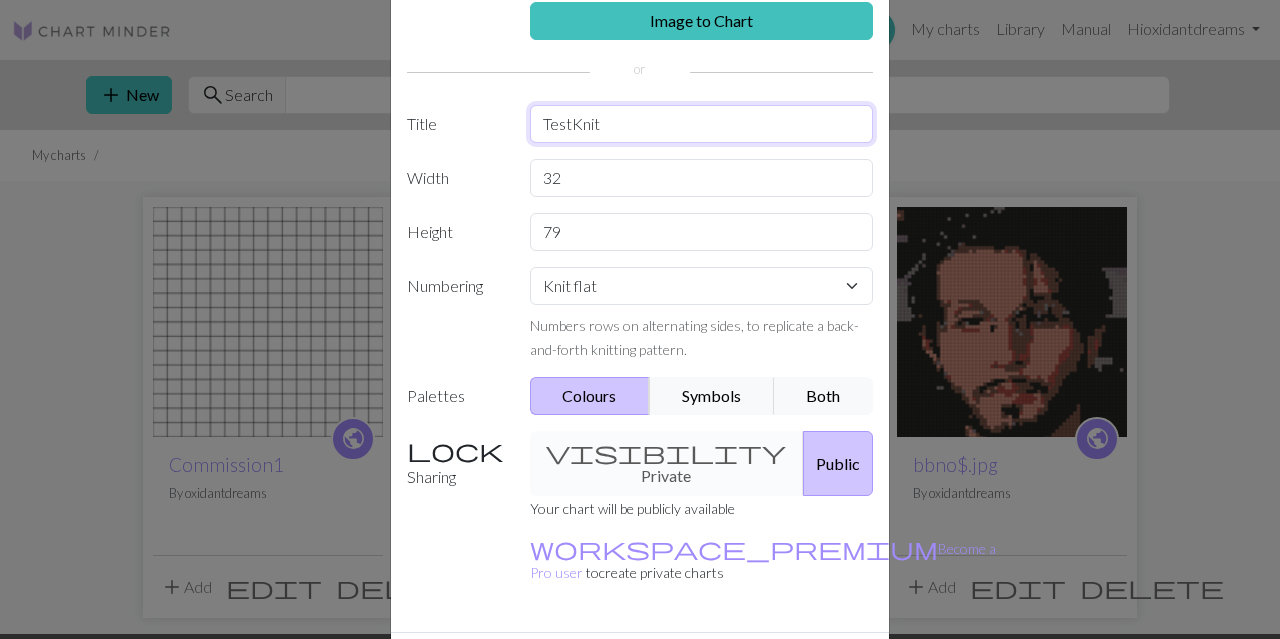 type on "TestKnit" 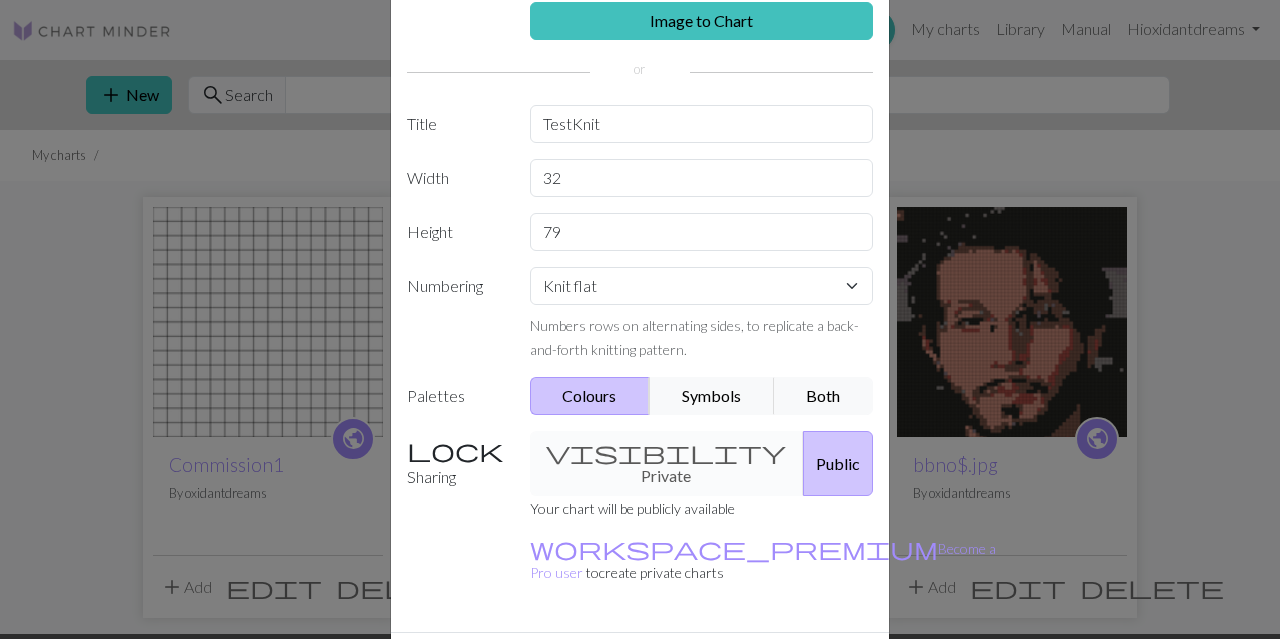 click on "Create" at bounding box center (755, 668) 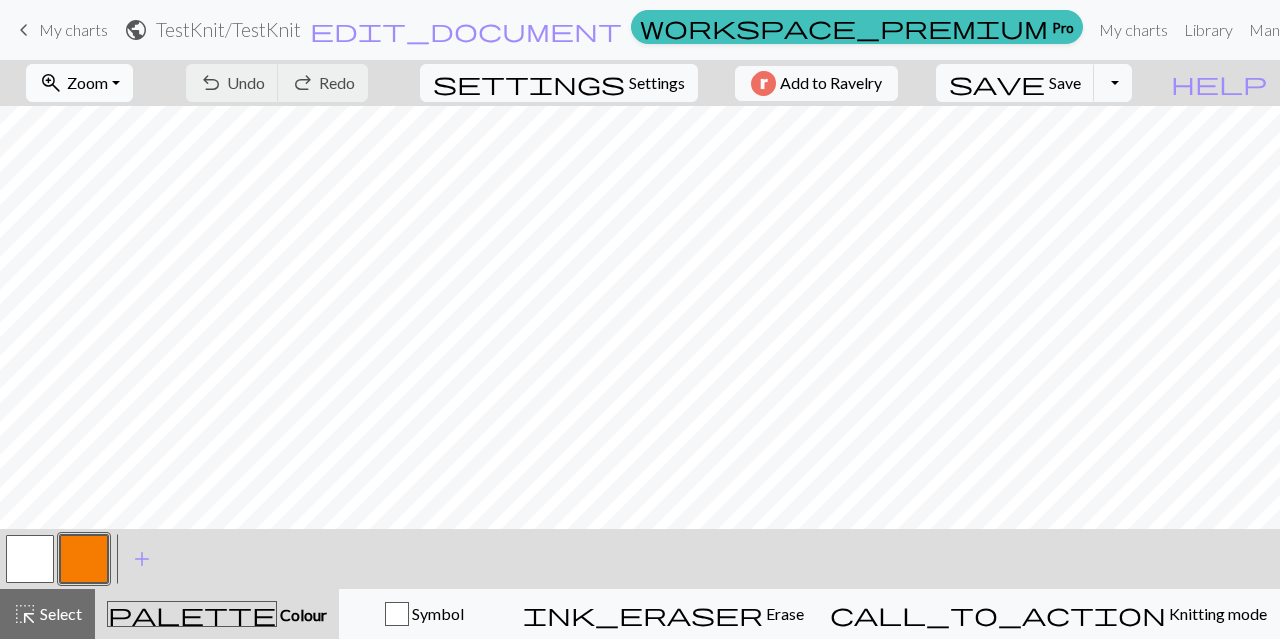 click on "zoom_in" at bounding box center [51, 83] 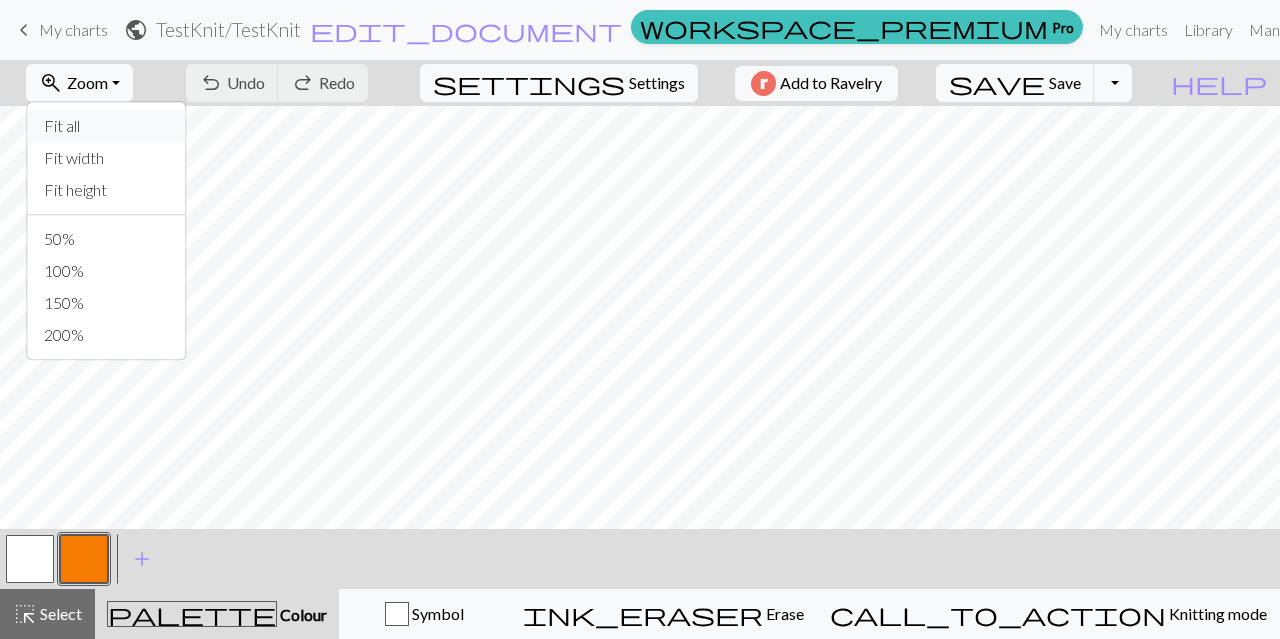 click on "Fit all" at bounding box center (107, 126) 